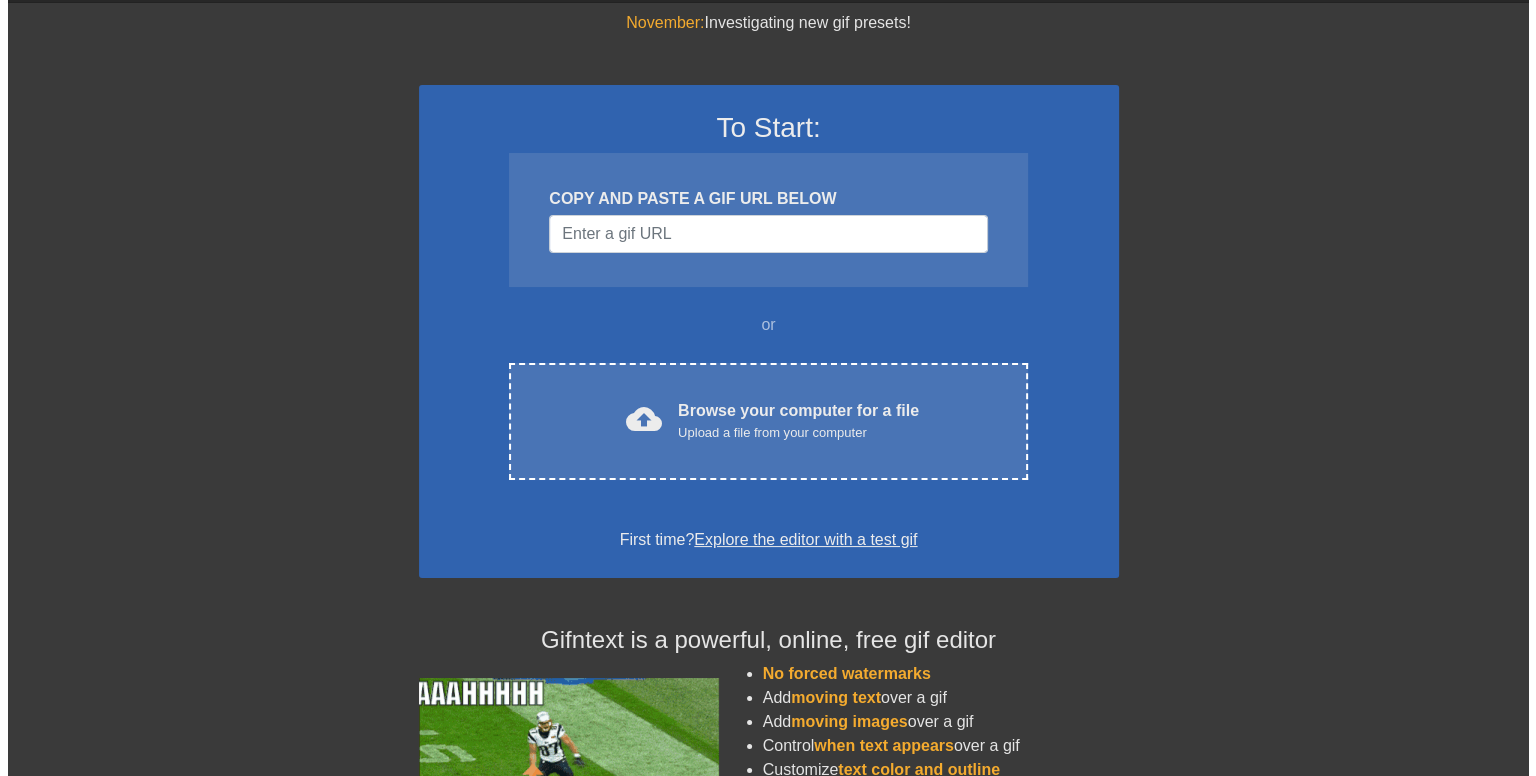 scroll, scrollTop: 0, scrollLeft: 0, axis: both 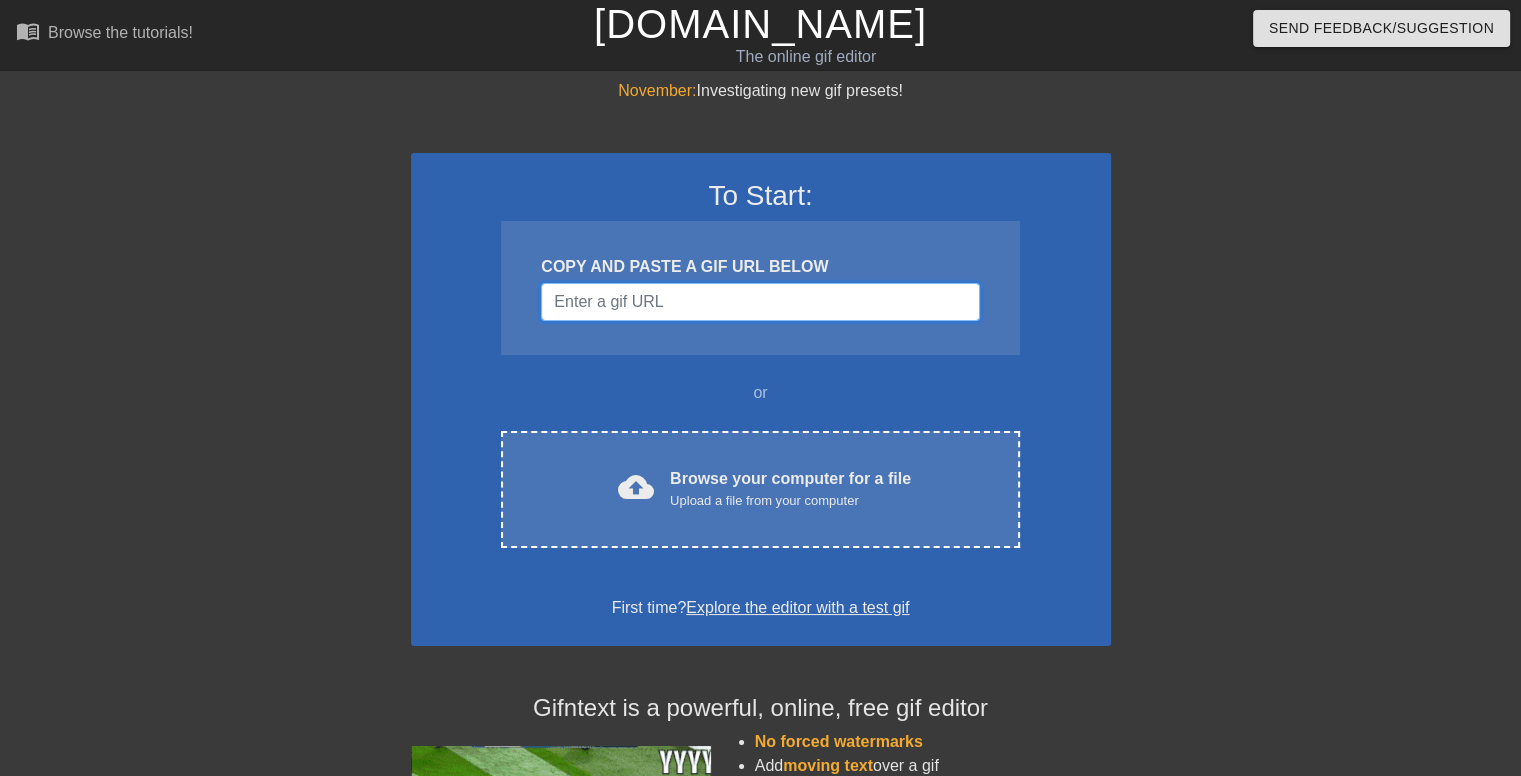 click at bounding box center [760, 302] 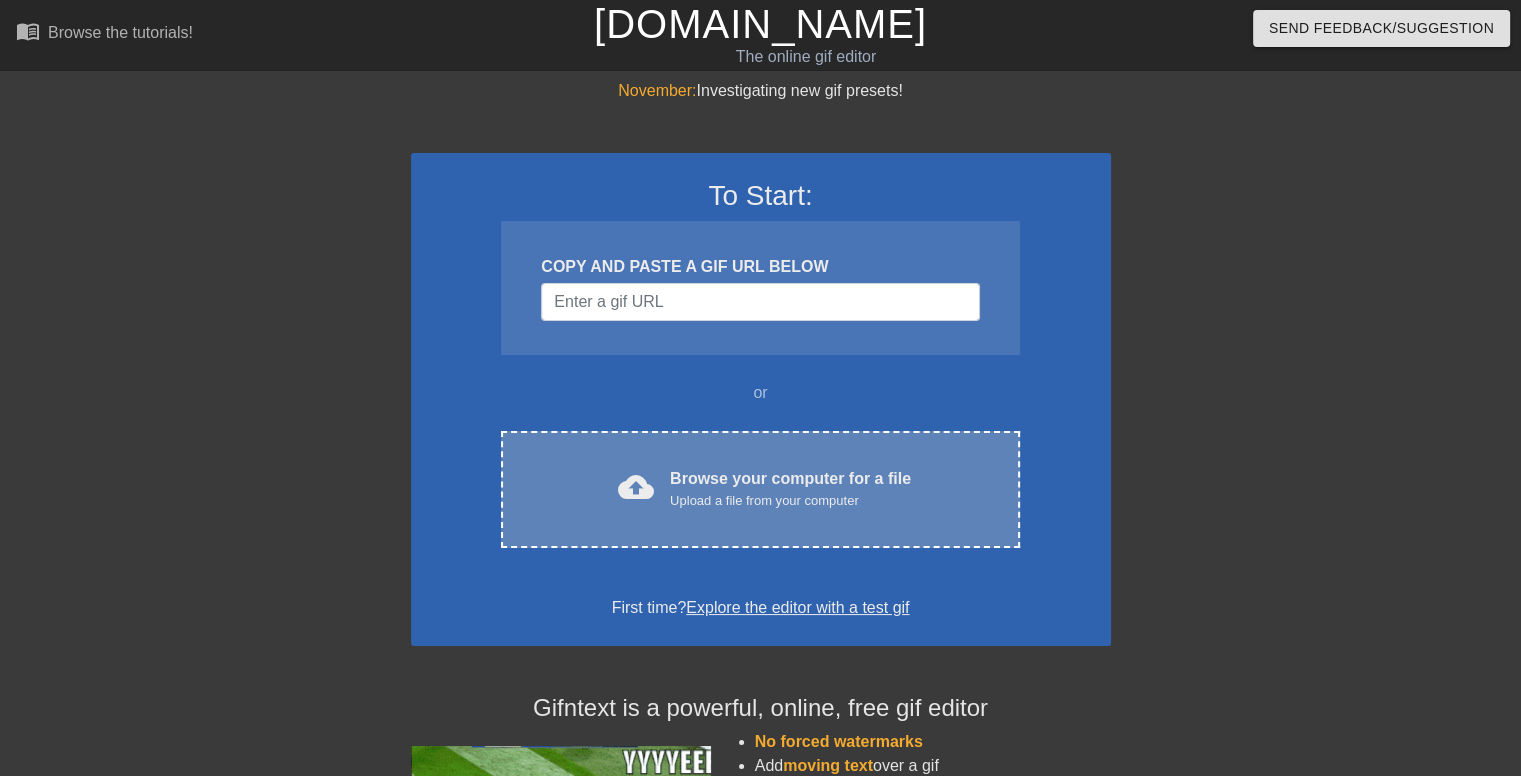 click on "Browse your computer for a file Upload a file from your computer" at bounding box center [790, 489] 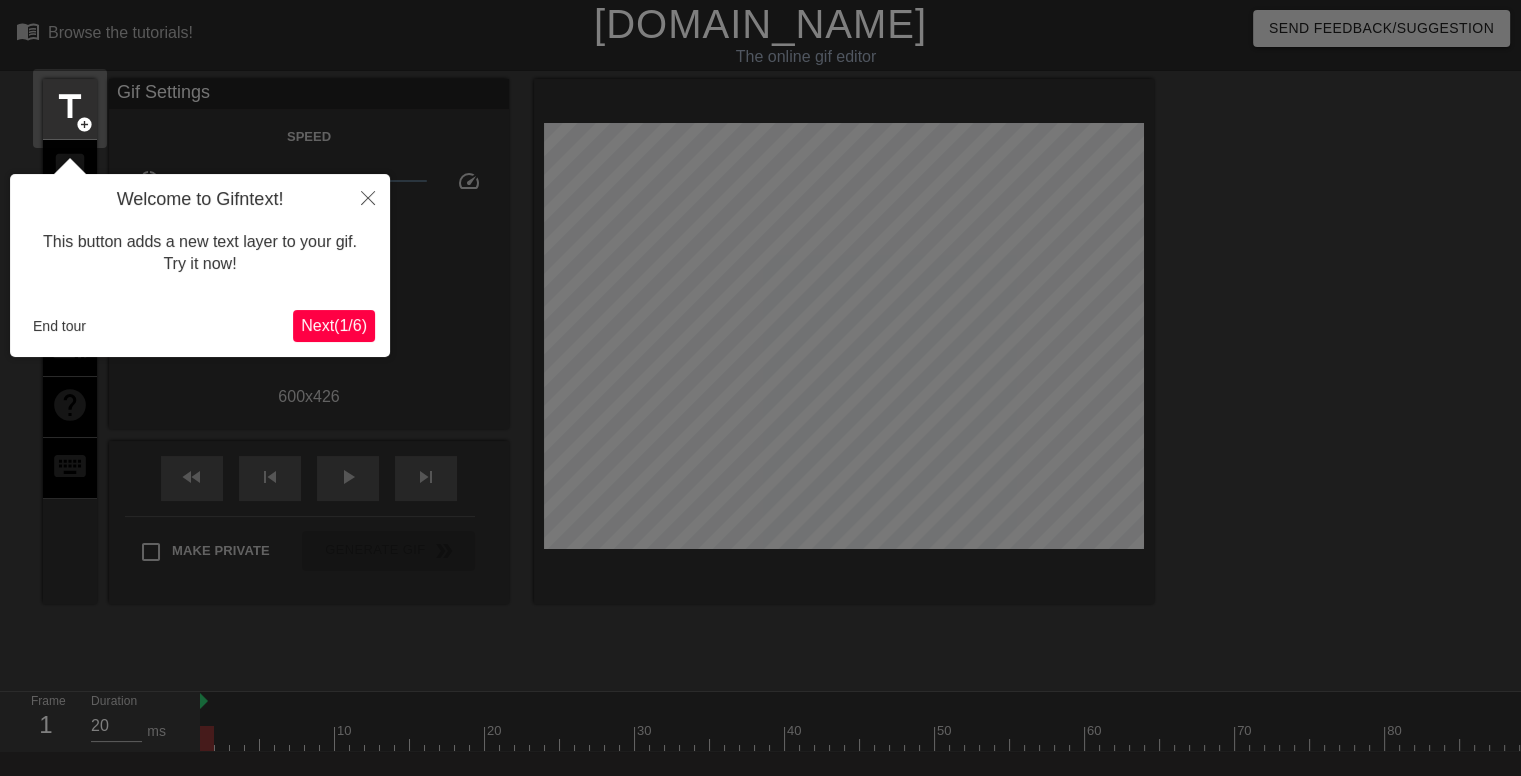 scroll, scrollTop: 48, scrollLeft: 0, axis: vertical 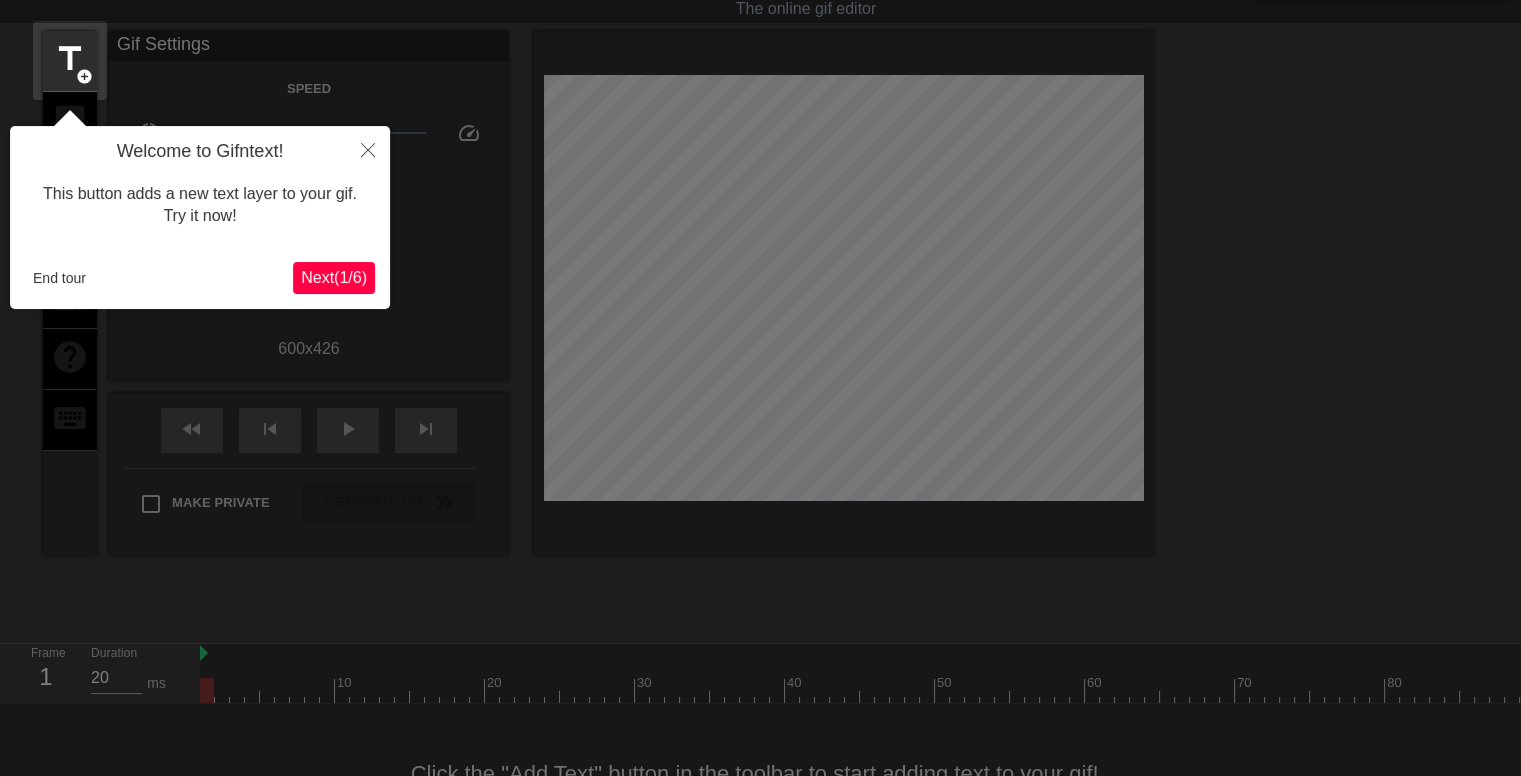 click on "Next  ( 1 / 6 )" at bounding box center (334, 277) 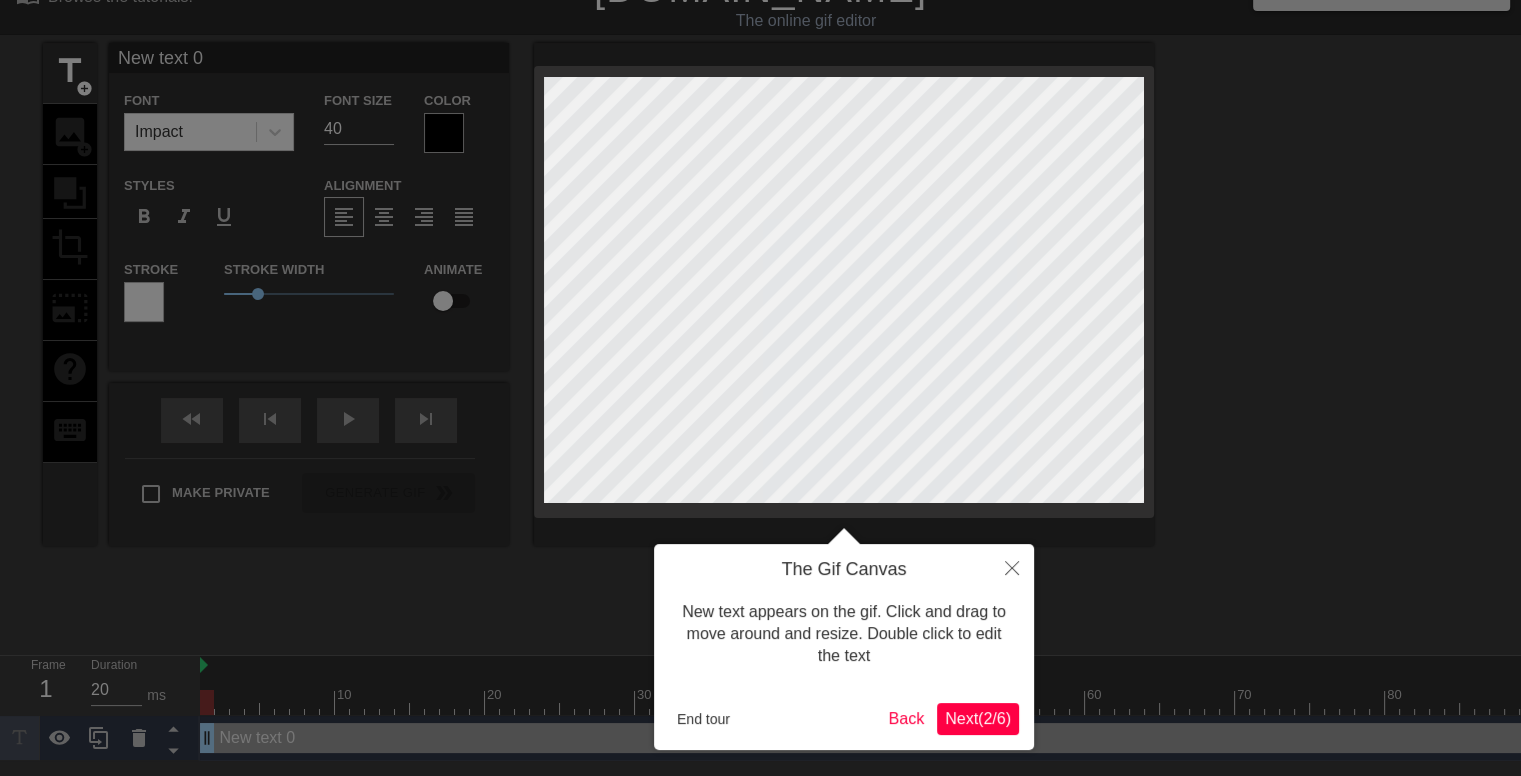 scroll, scrollTop: 0, scrollLeft: 0, axis: both 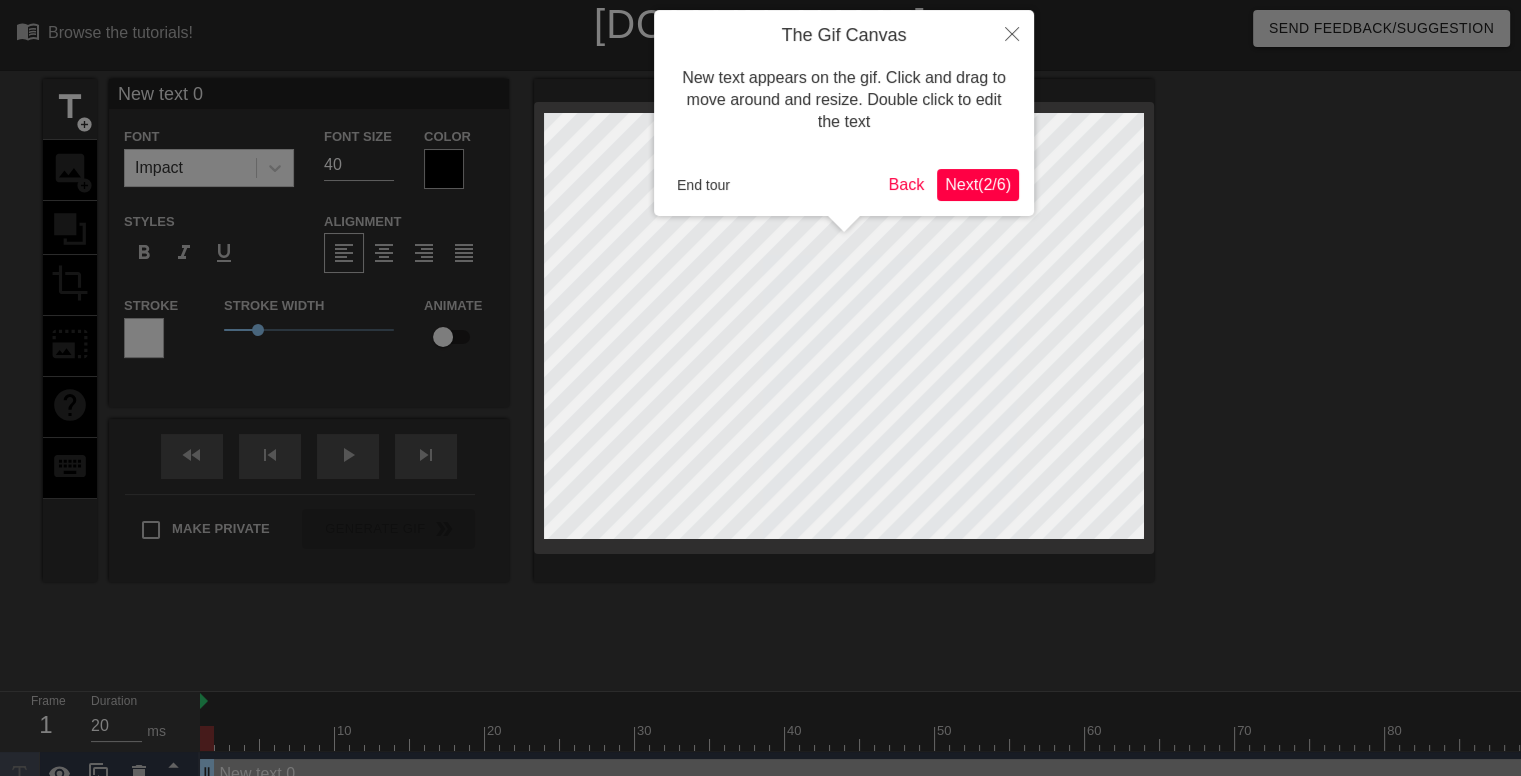 click on "Next  ( 2 / 6 )" at bounding box center [978, 184] 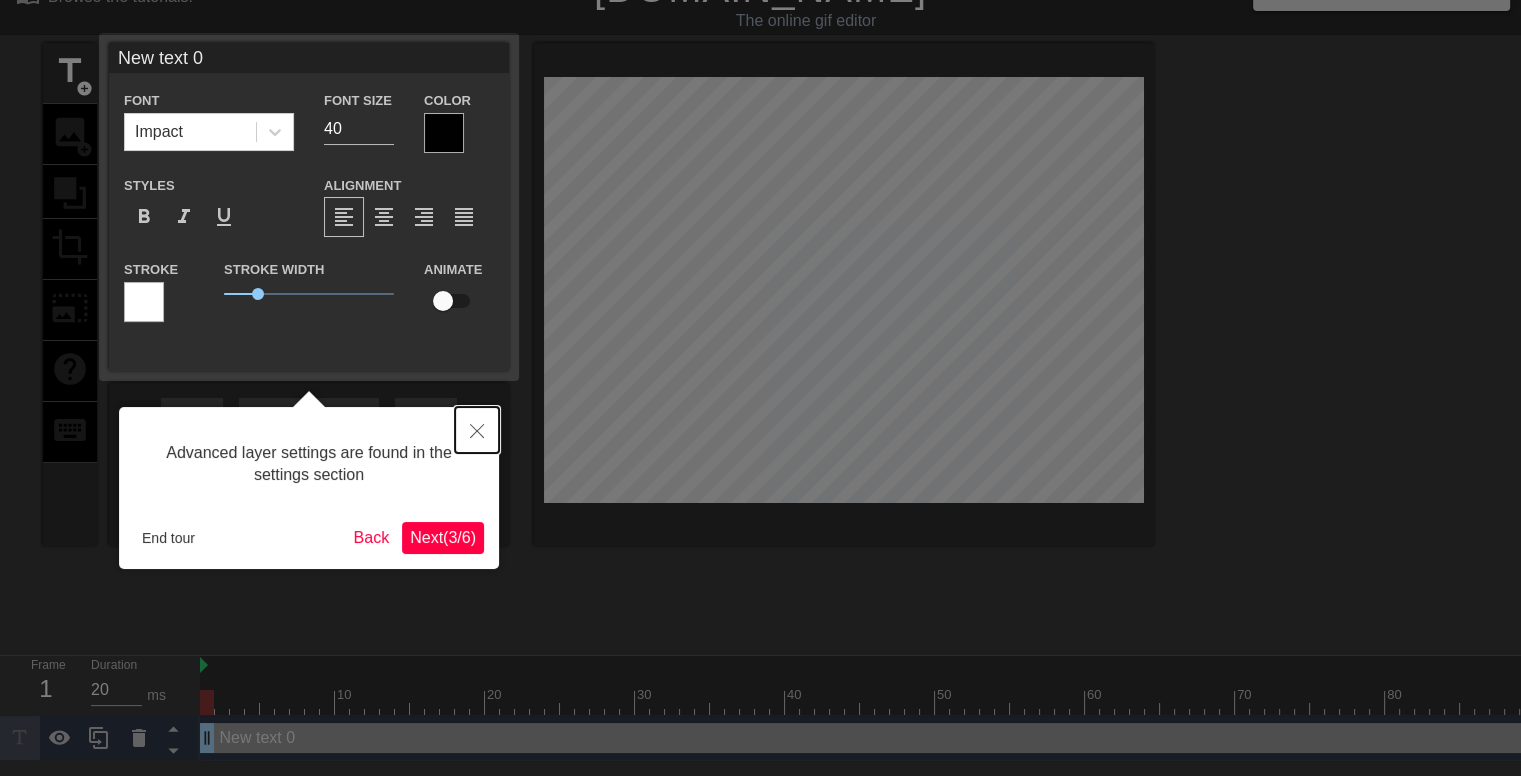click 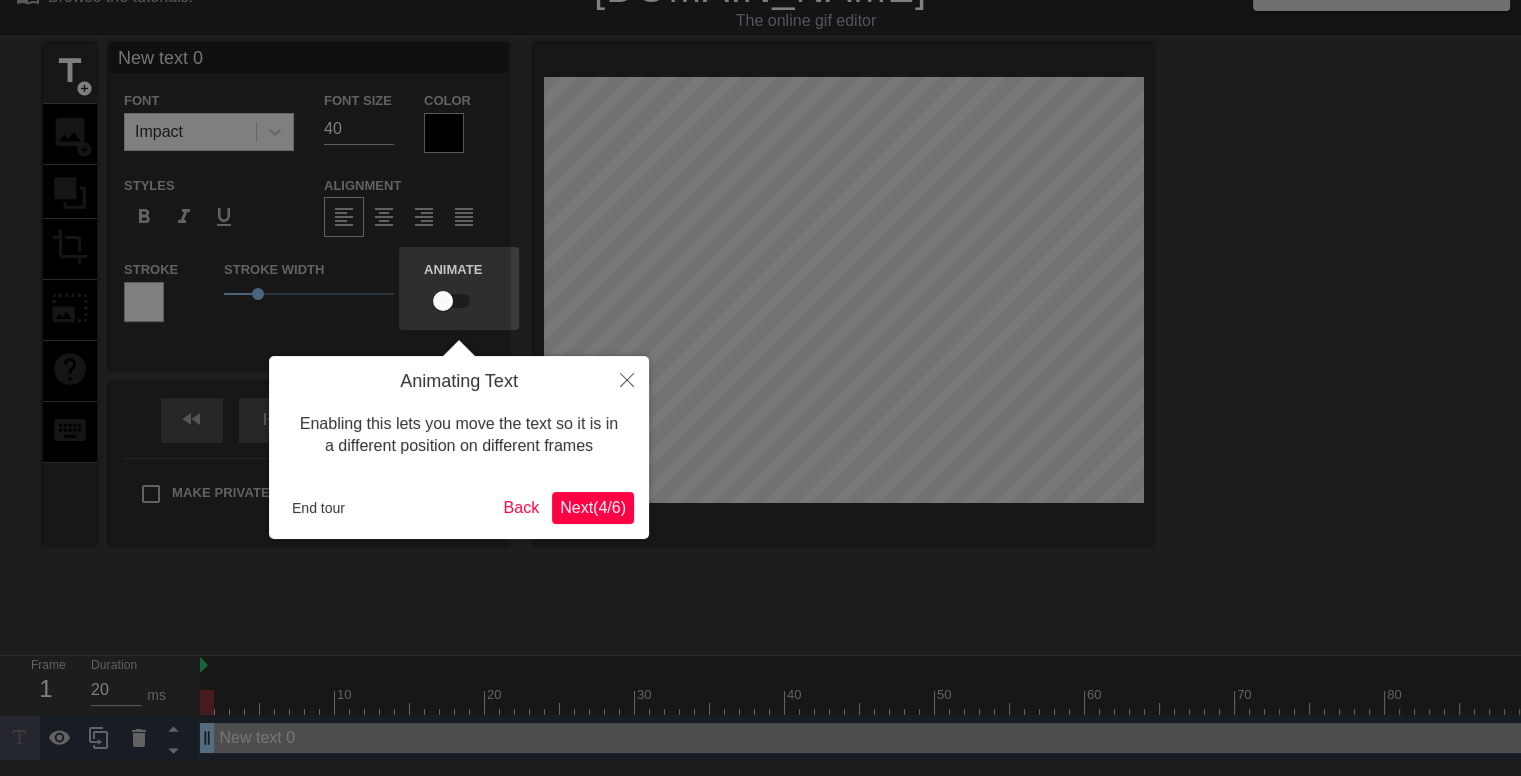 scroll, scrollTop: 0, scrollLeft: 0, axis: both 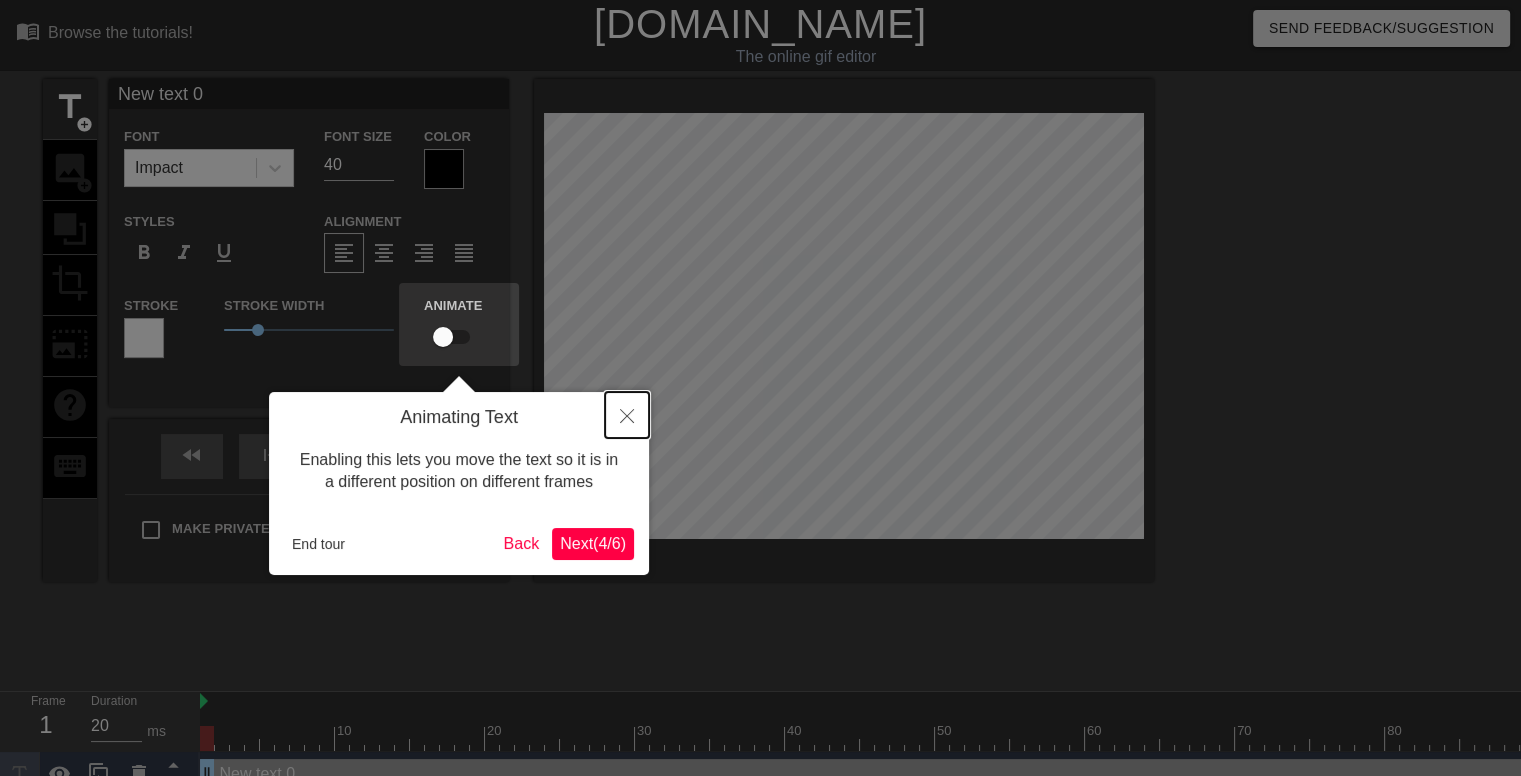 click 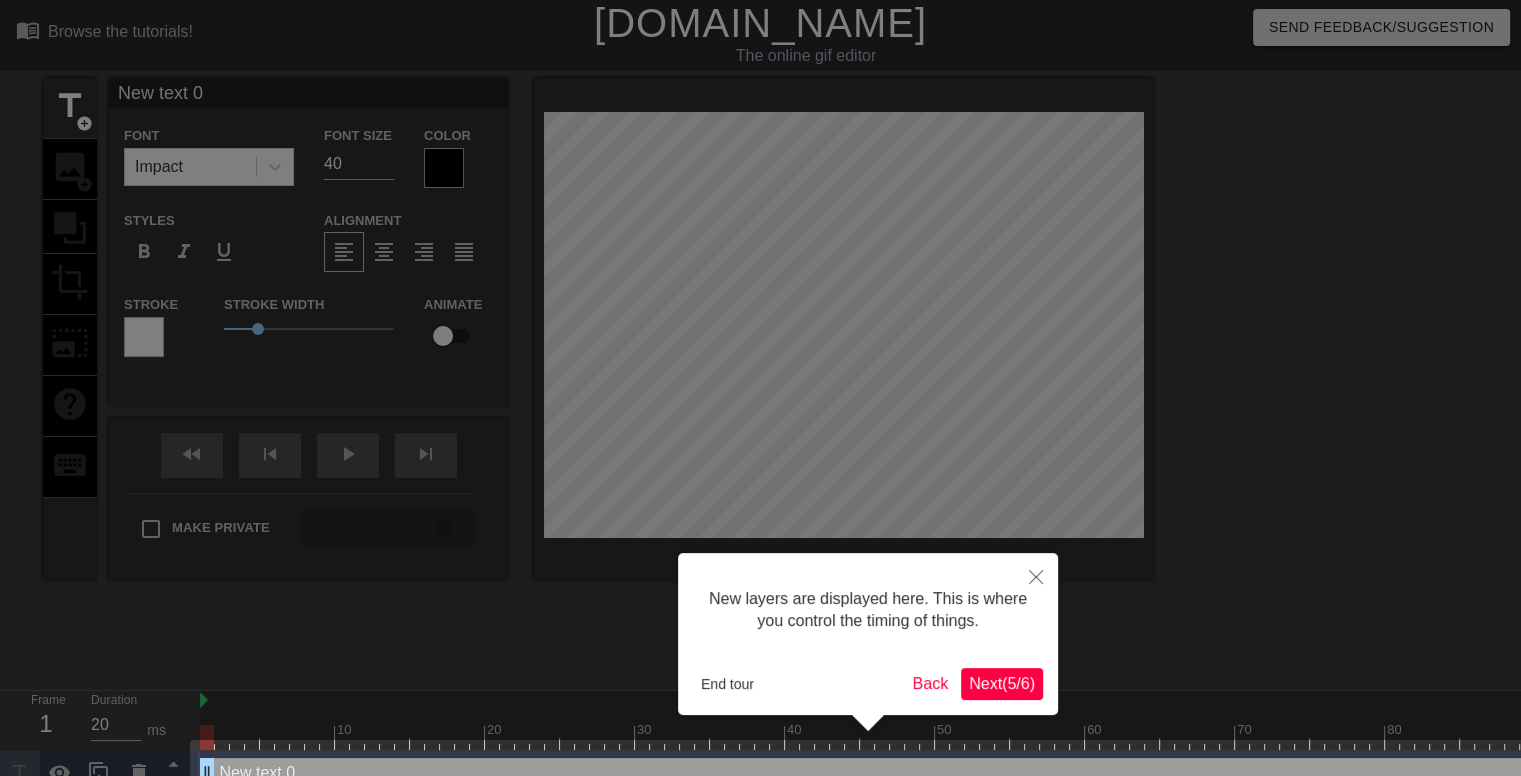 scroll, scrollTop: 39, scrollLeft: 0, axis: vertical 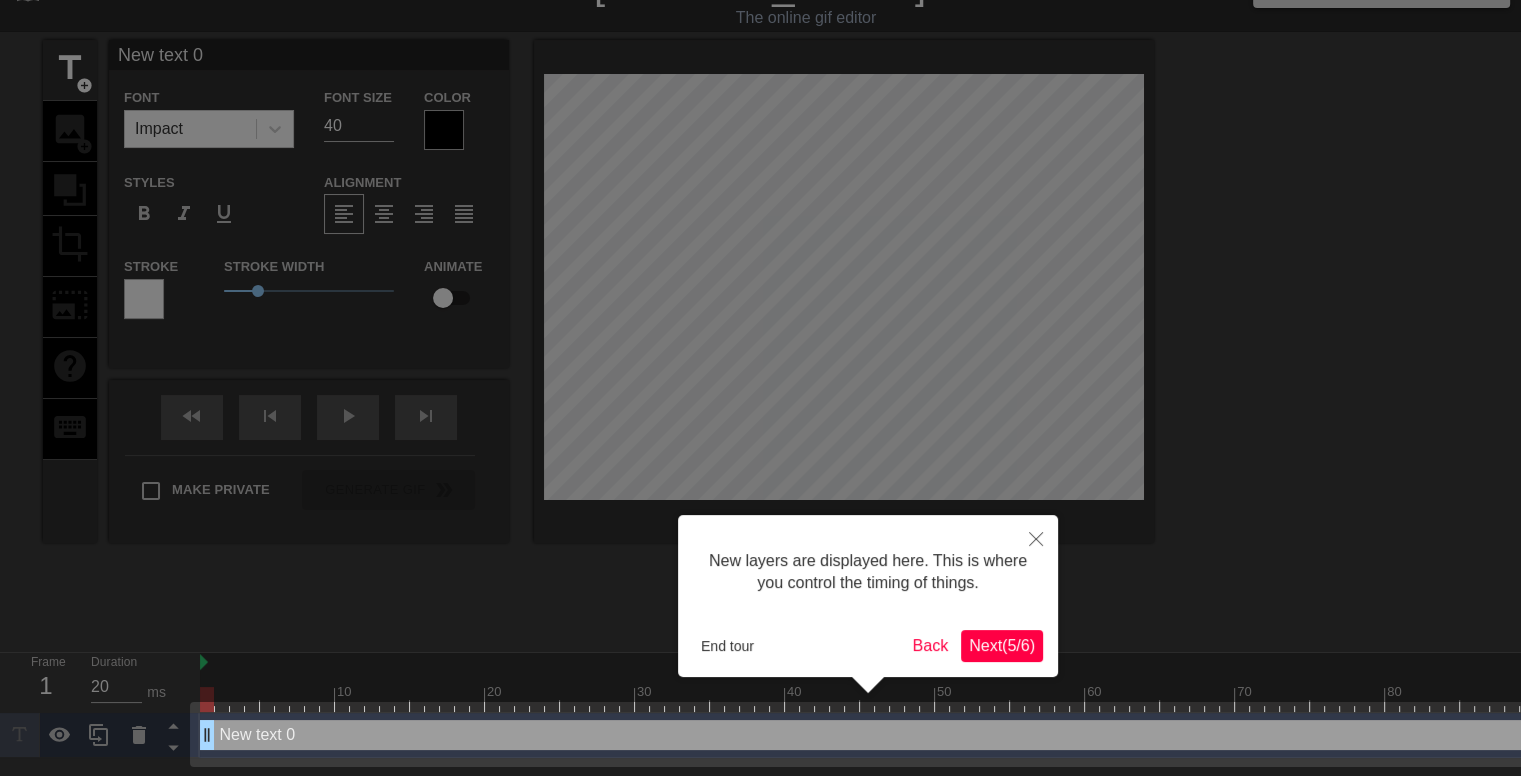 click on "Next  ( 5 / 6 )" at bounding box center [1002, 645] 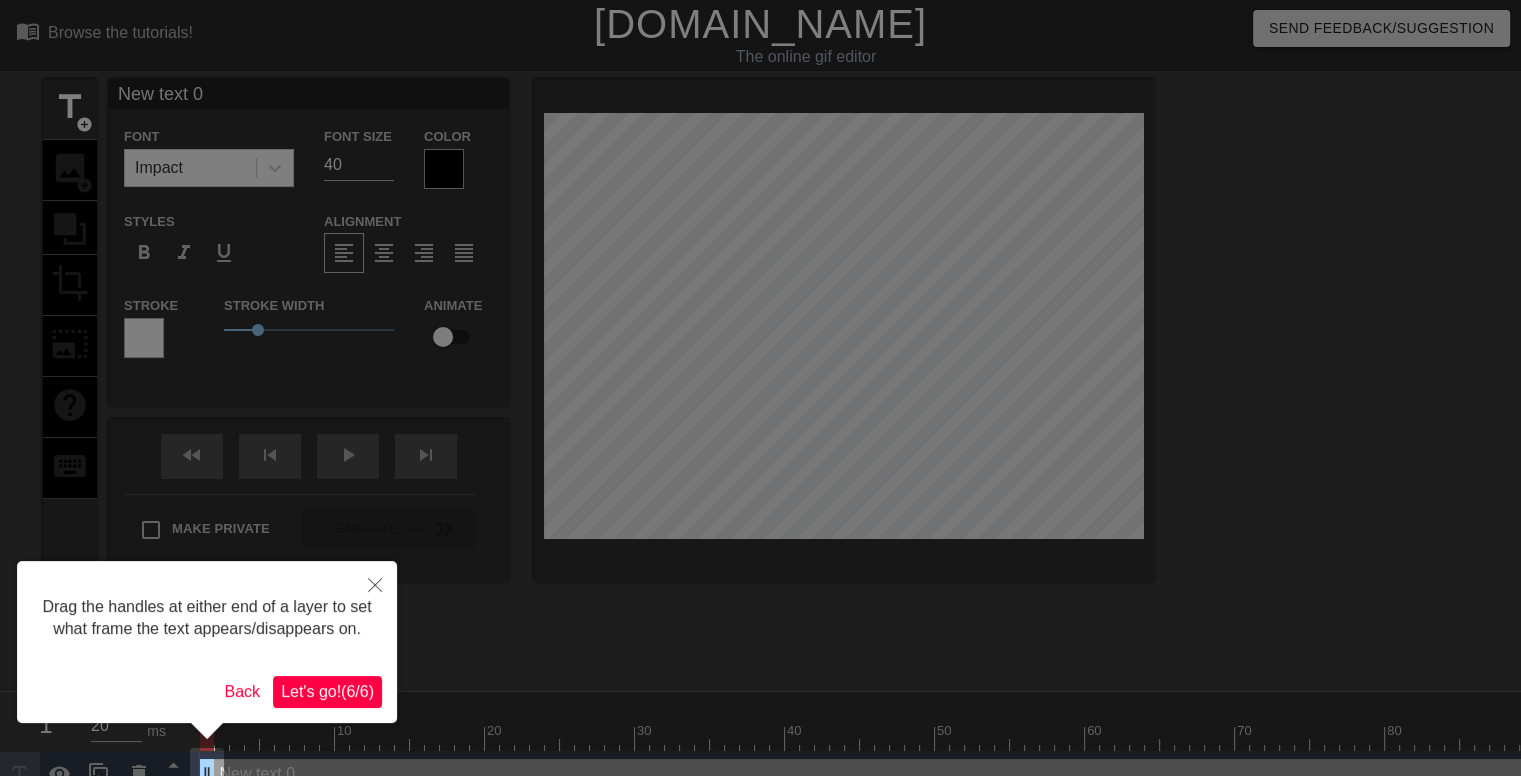 click on "Let's go!  ( 6 / 6 )" at bounding box center (327, 691) 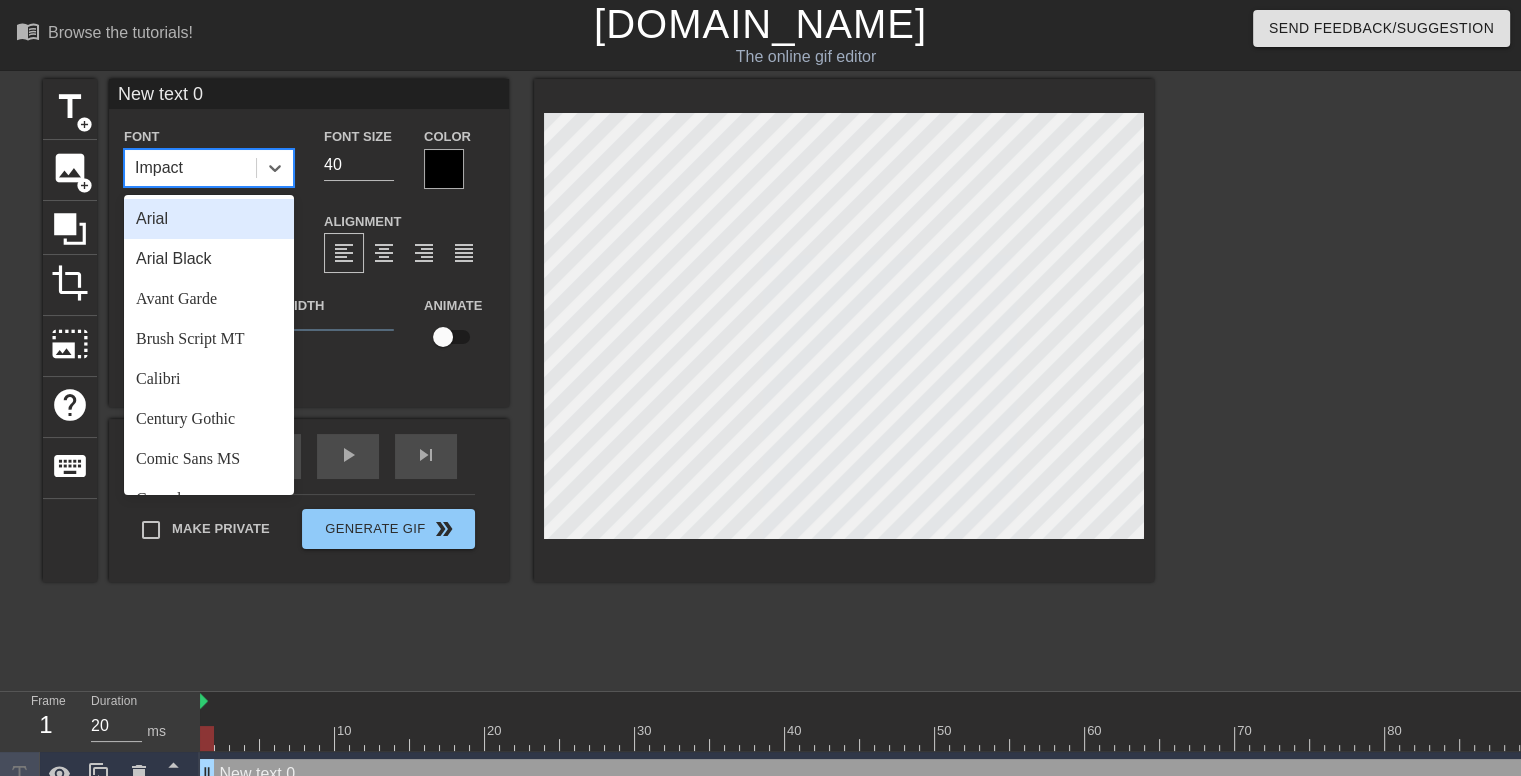 drag, startPoint x: 186, startPoint y: 171, endPoint x: 104, endPoint y: 163, distance: 82.38932 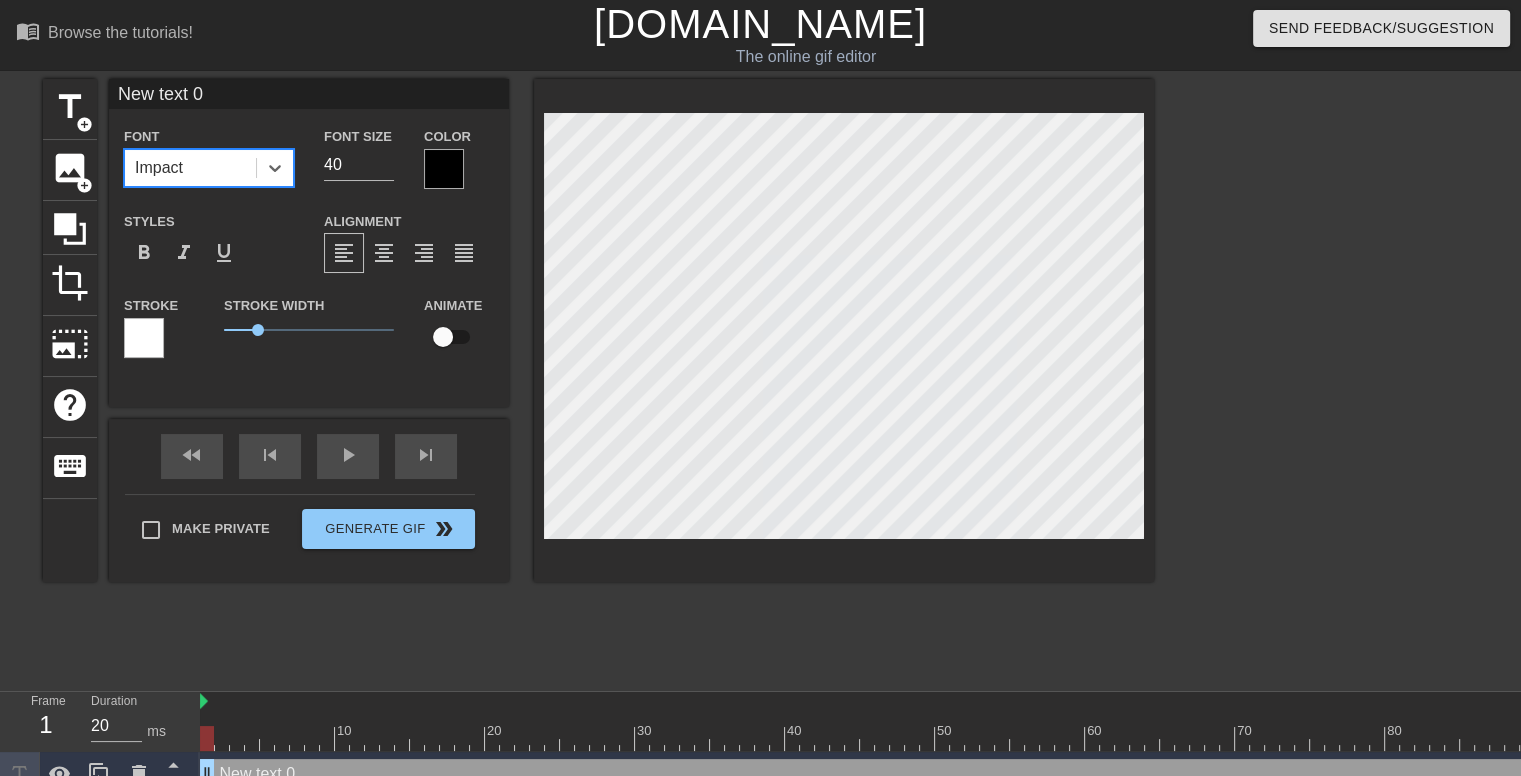 click on "Impact" at bounding box center (190, 168) 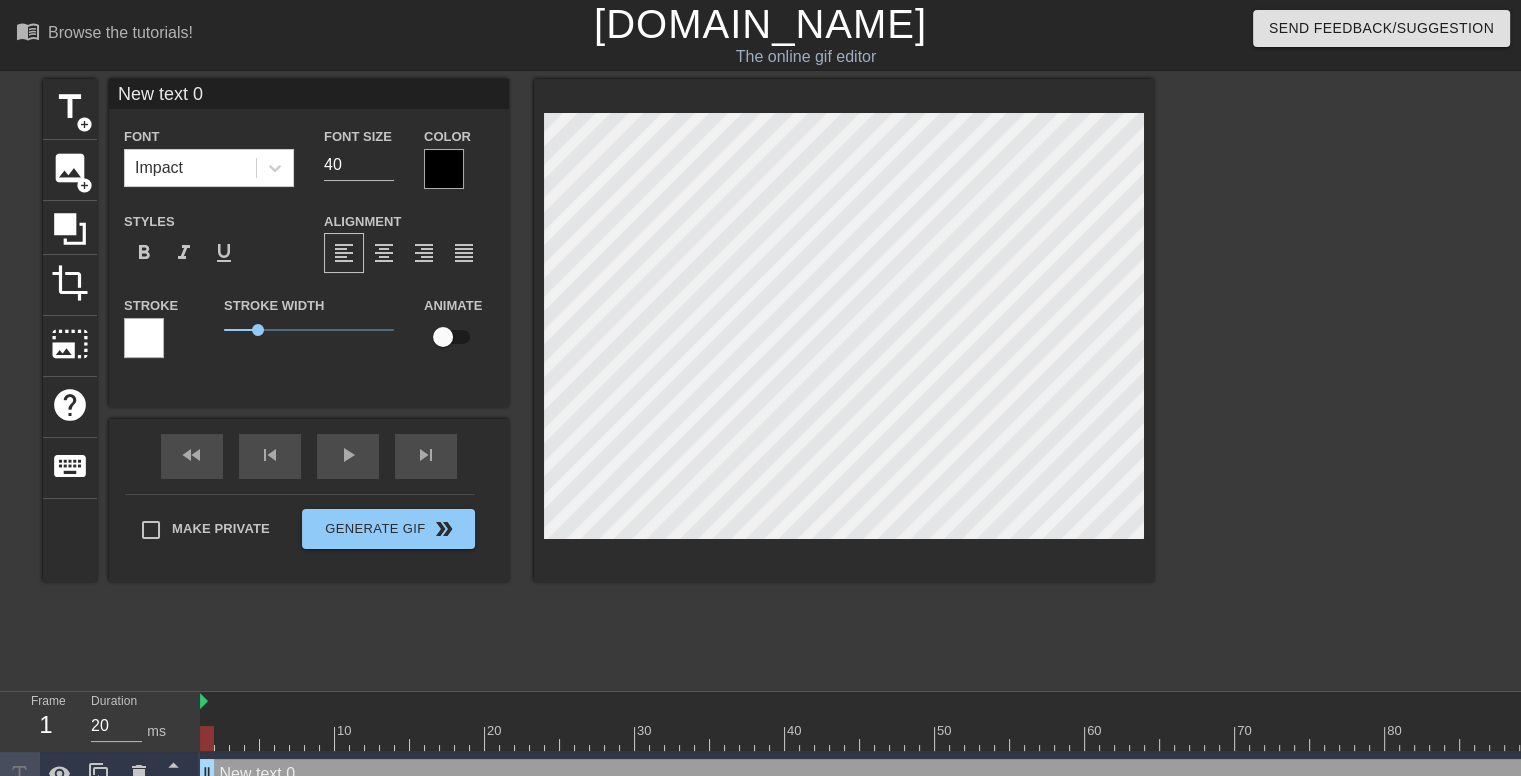scroll, scrollTop: 2, scrollLeft: 4, axis: both 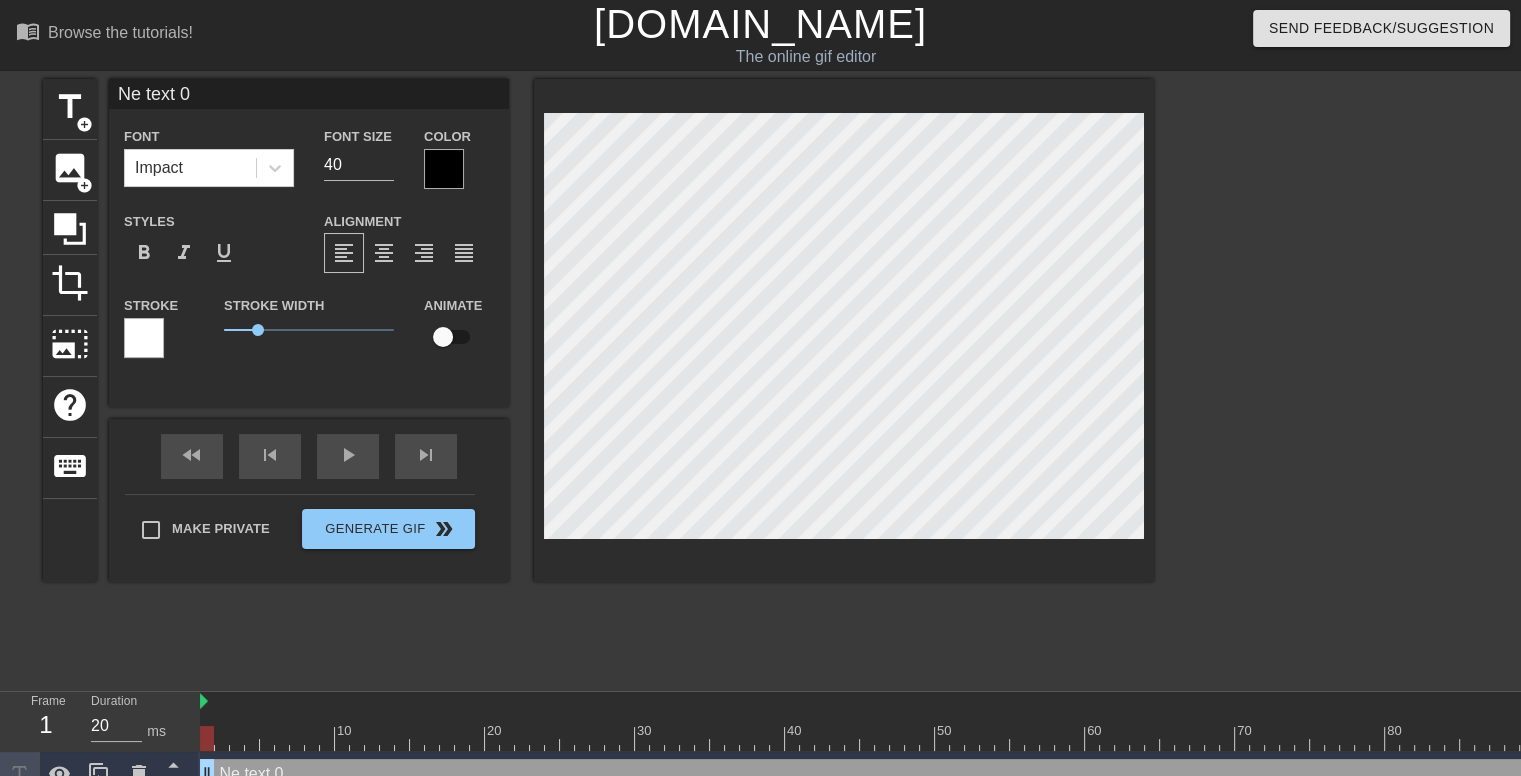 type on "N text 0" 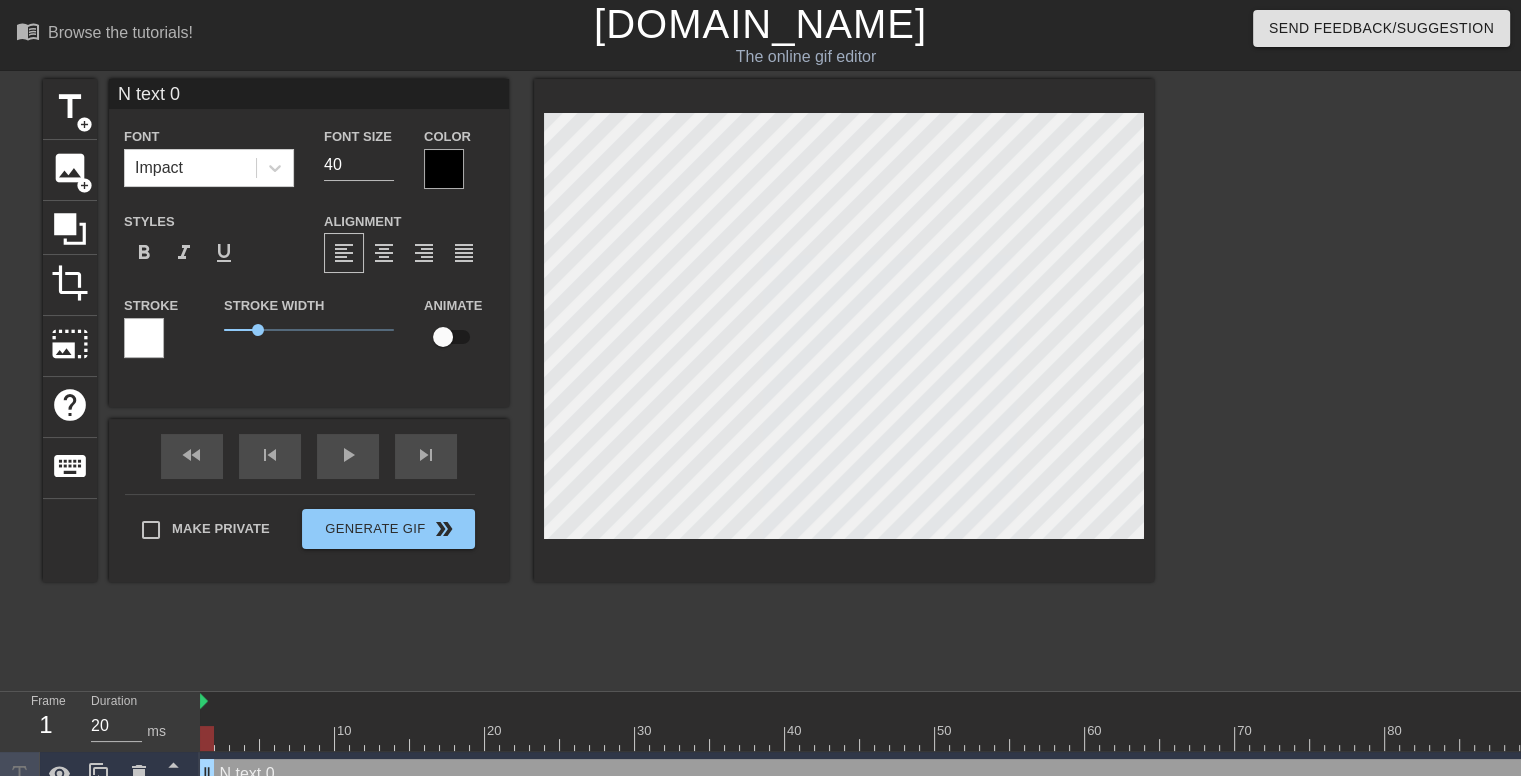 type on "text 0" 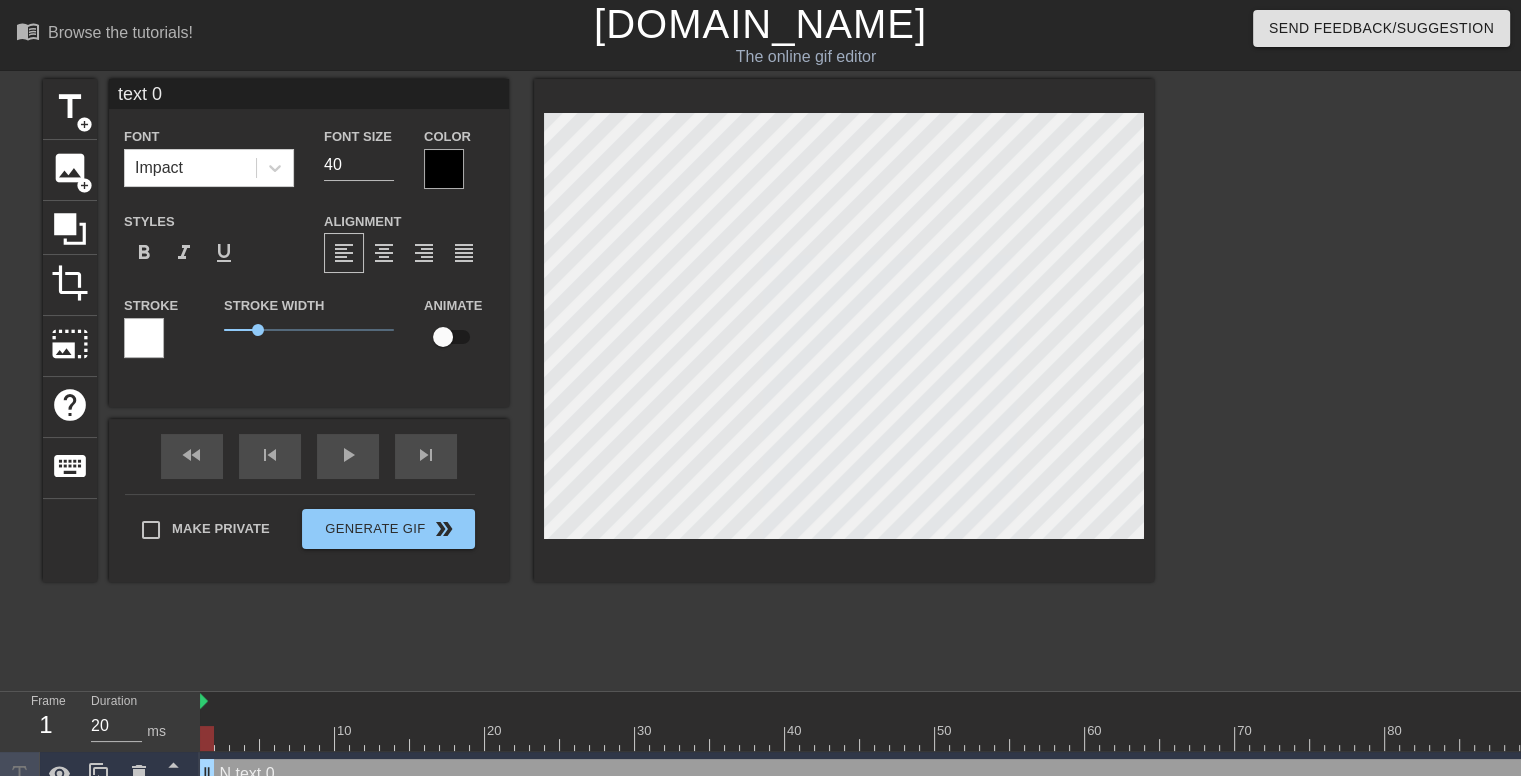 scroll, scrollTop: 2, scrollLeft: 3, axis: both 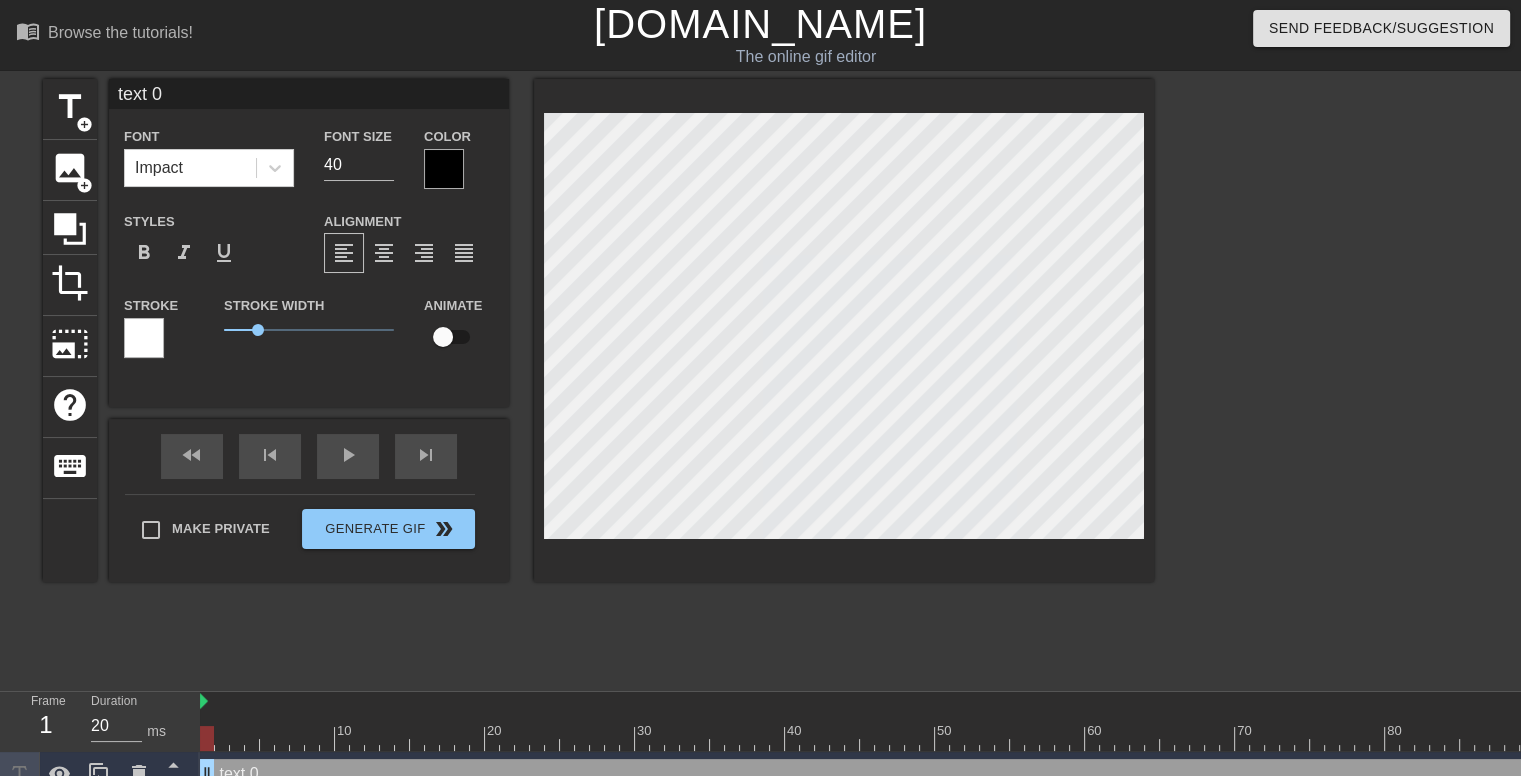 type on "text" 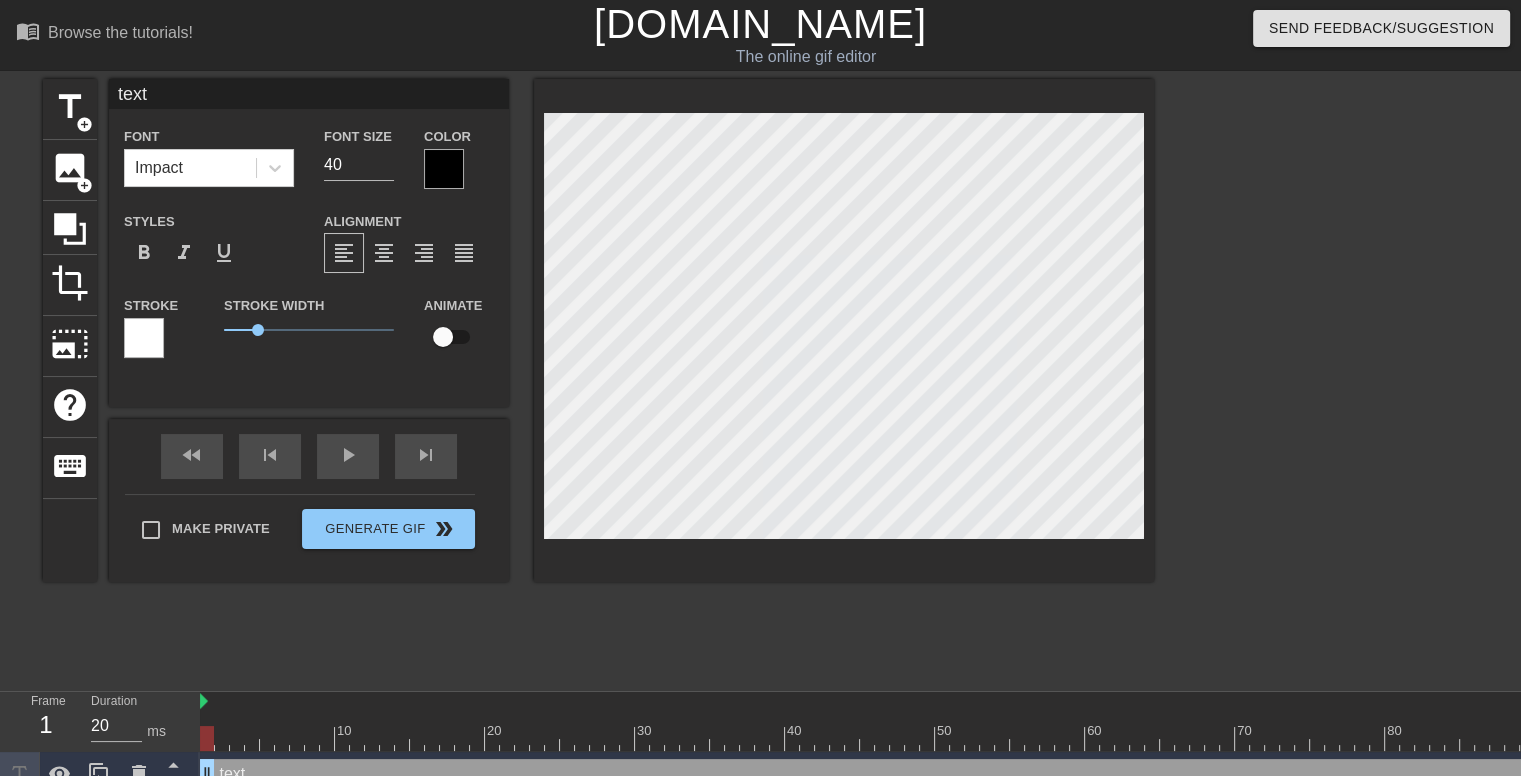 type on "text" 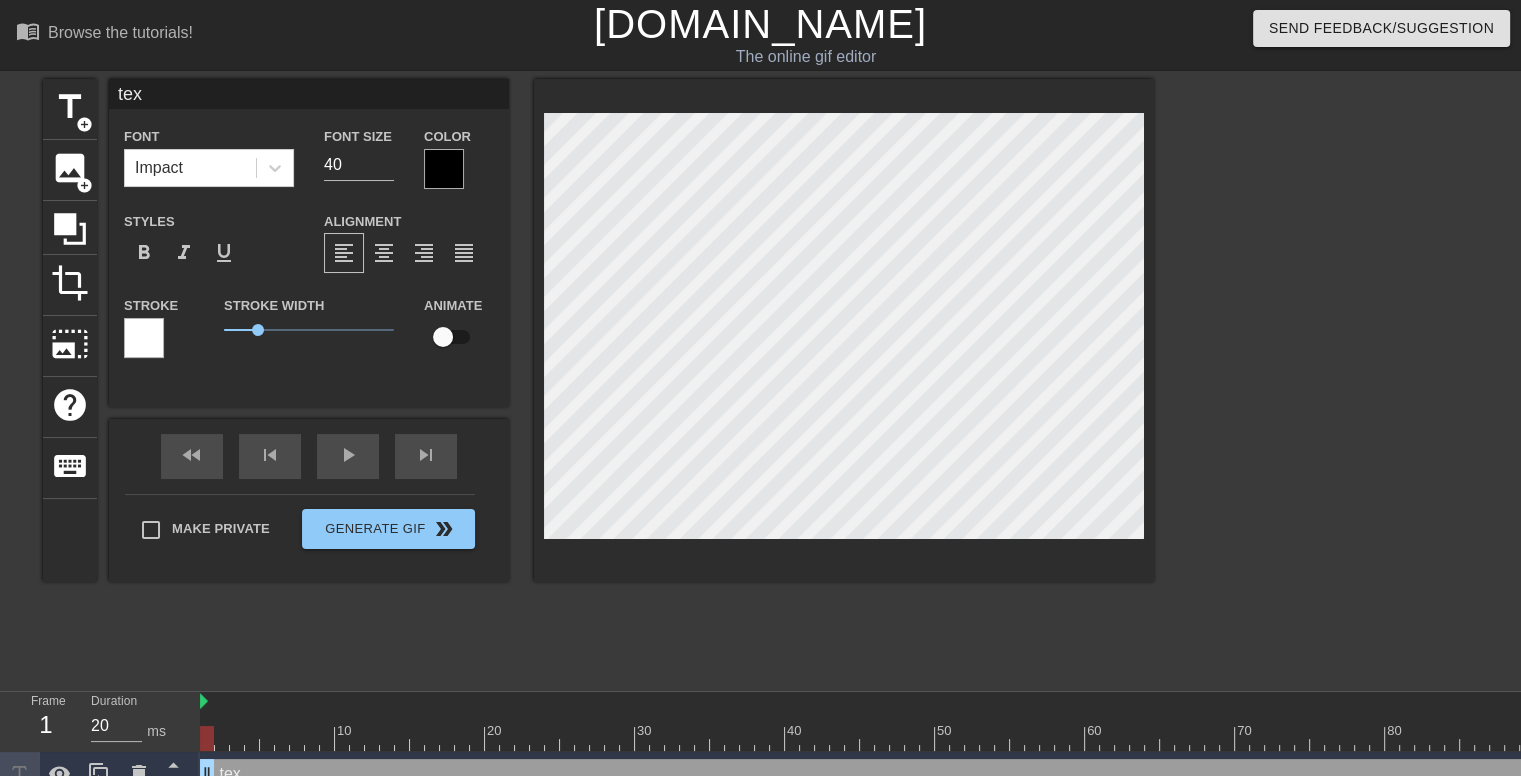 type on "te" 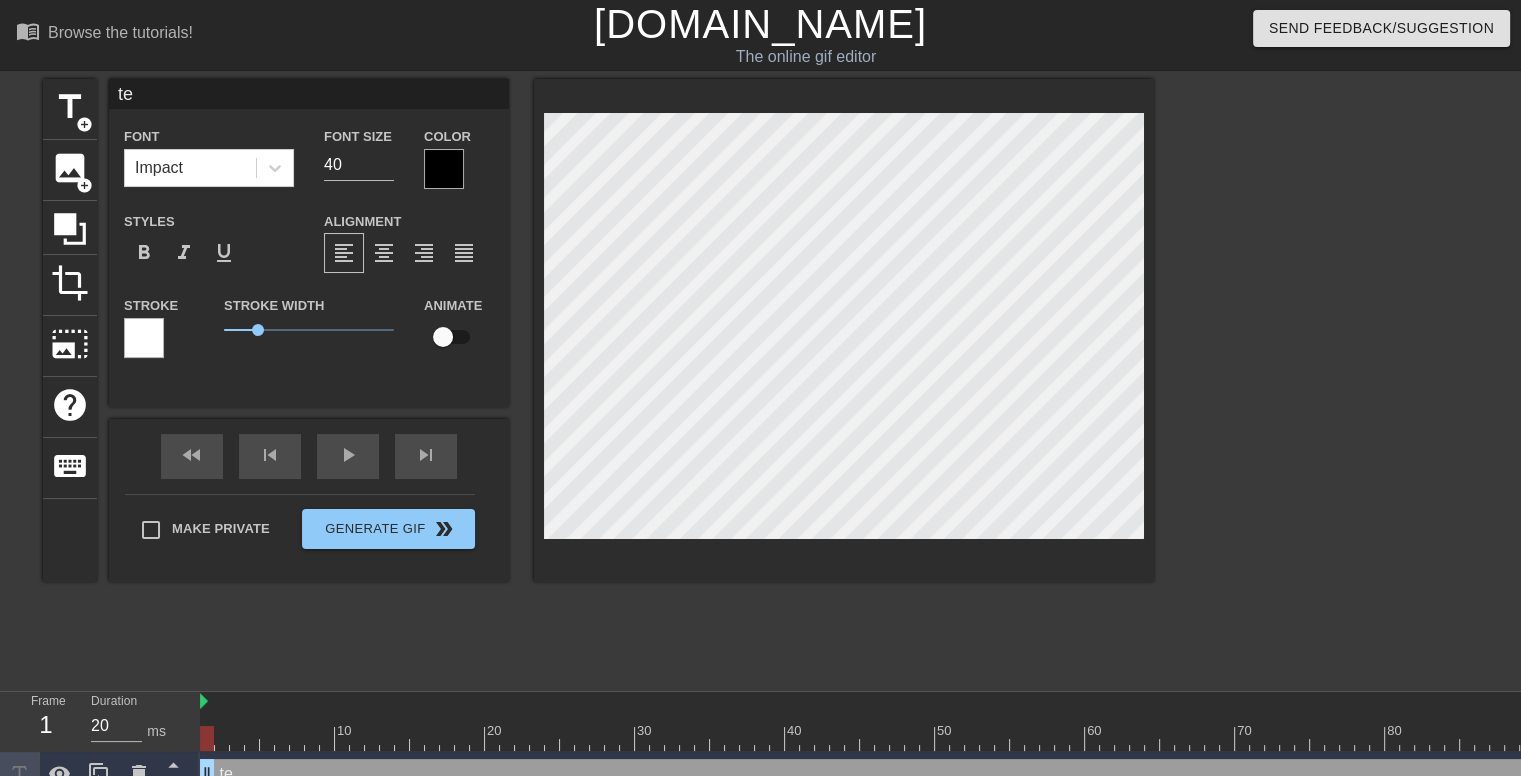 type on "t" 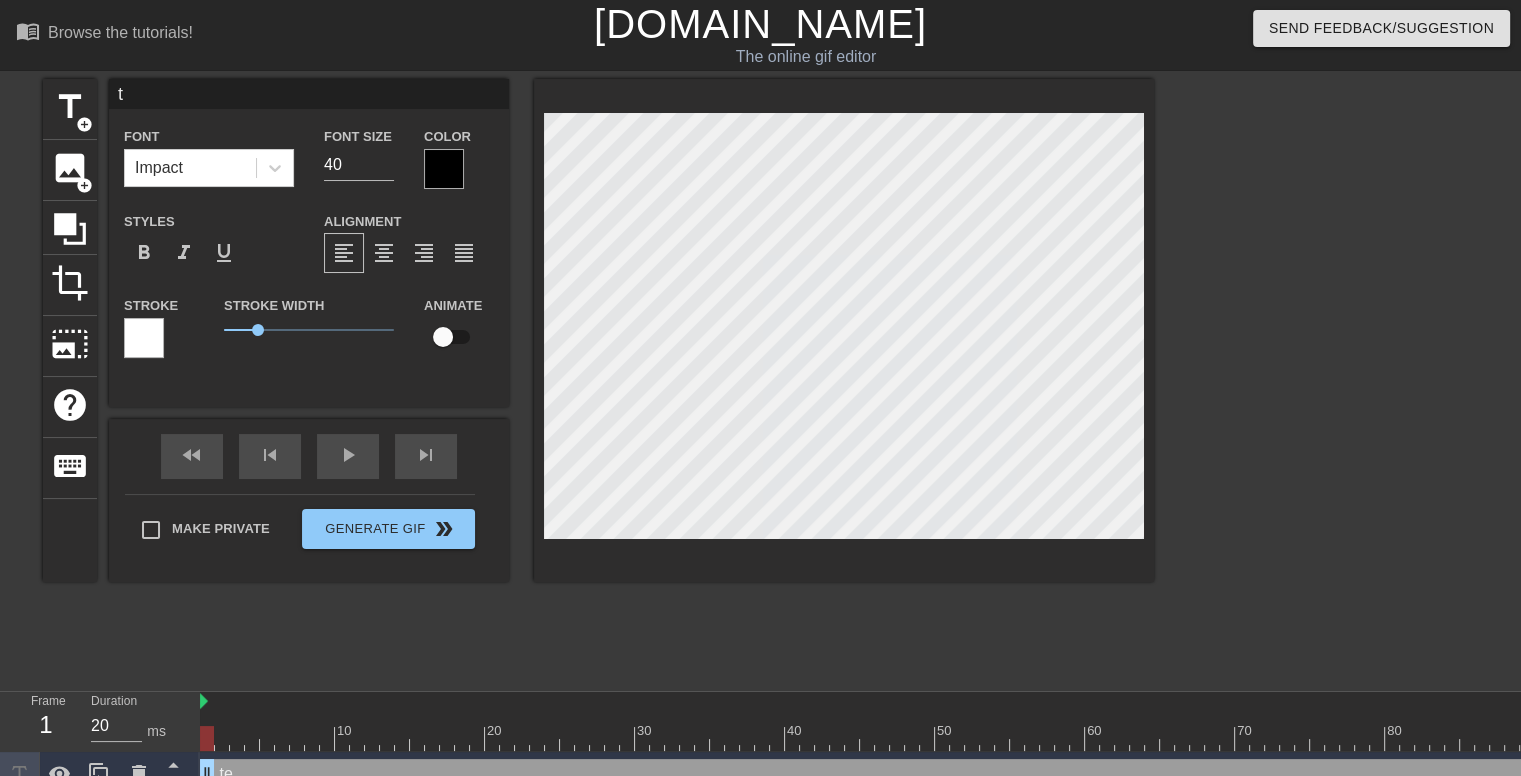 scroll, scrollTop: 2, scrollLeft: 2, axis: both 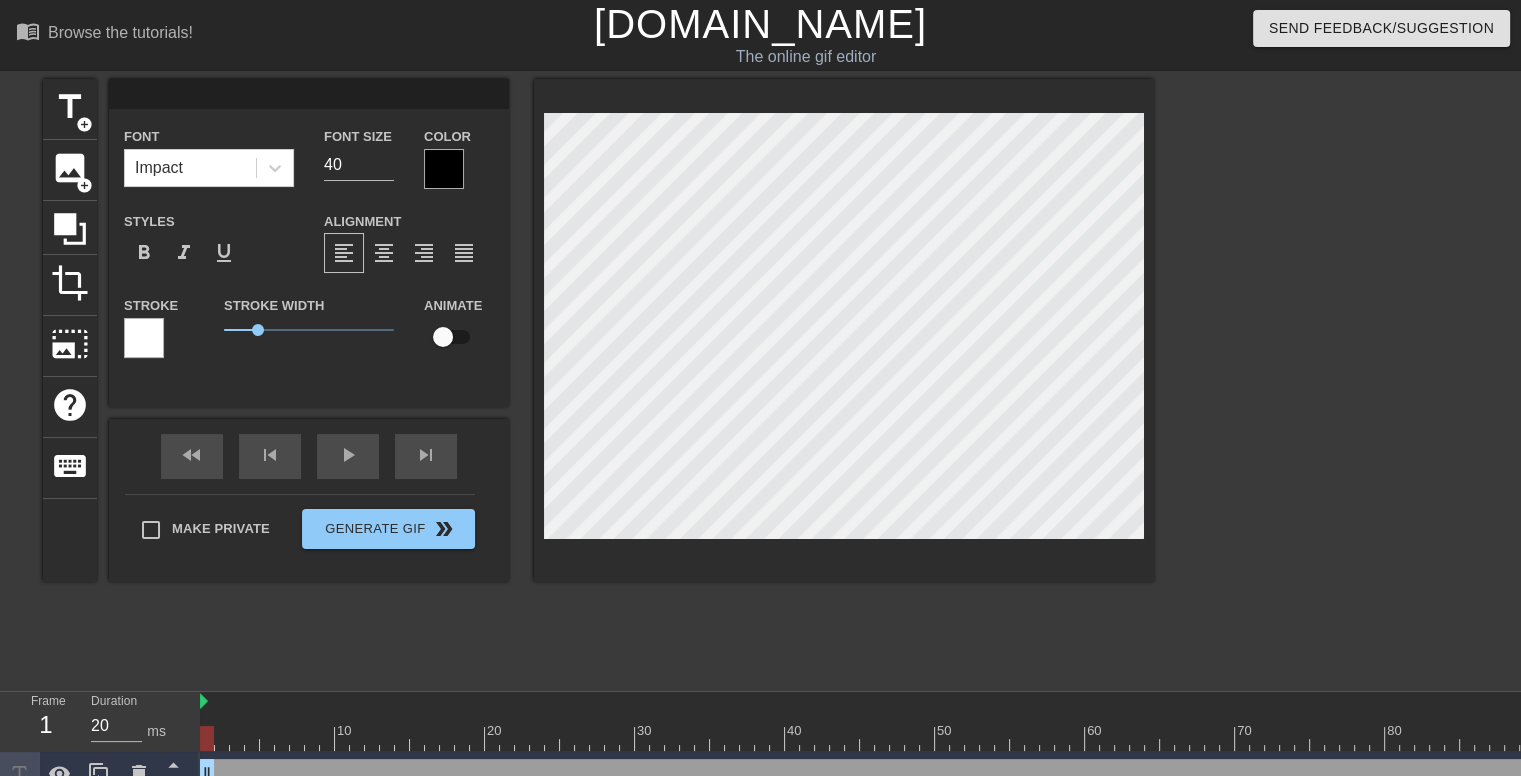 type 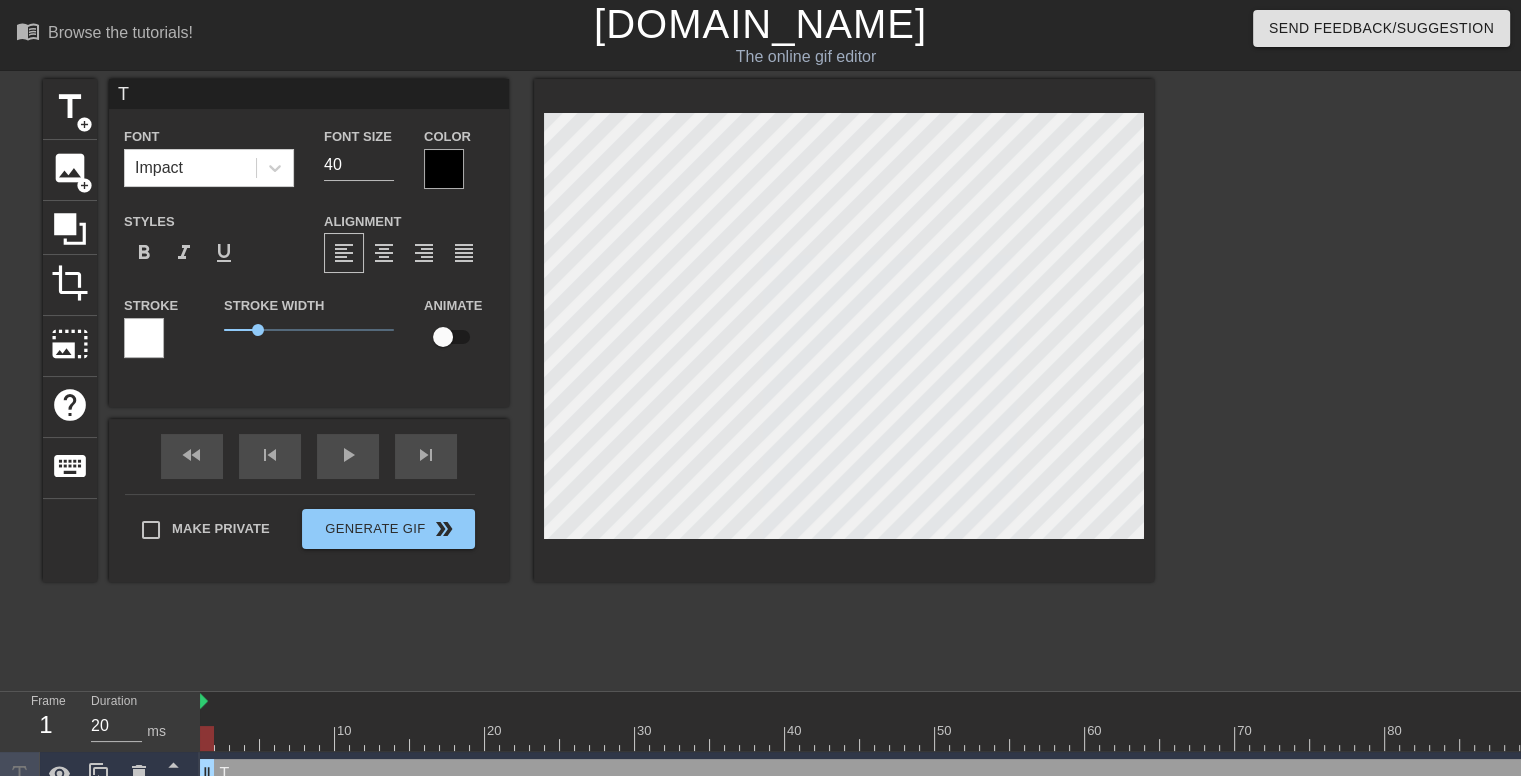 type on "Th" 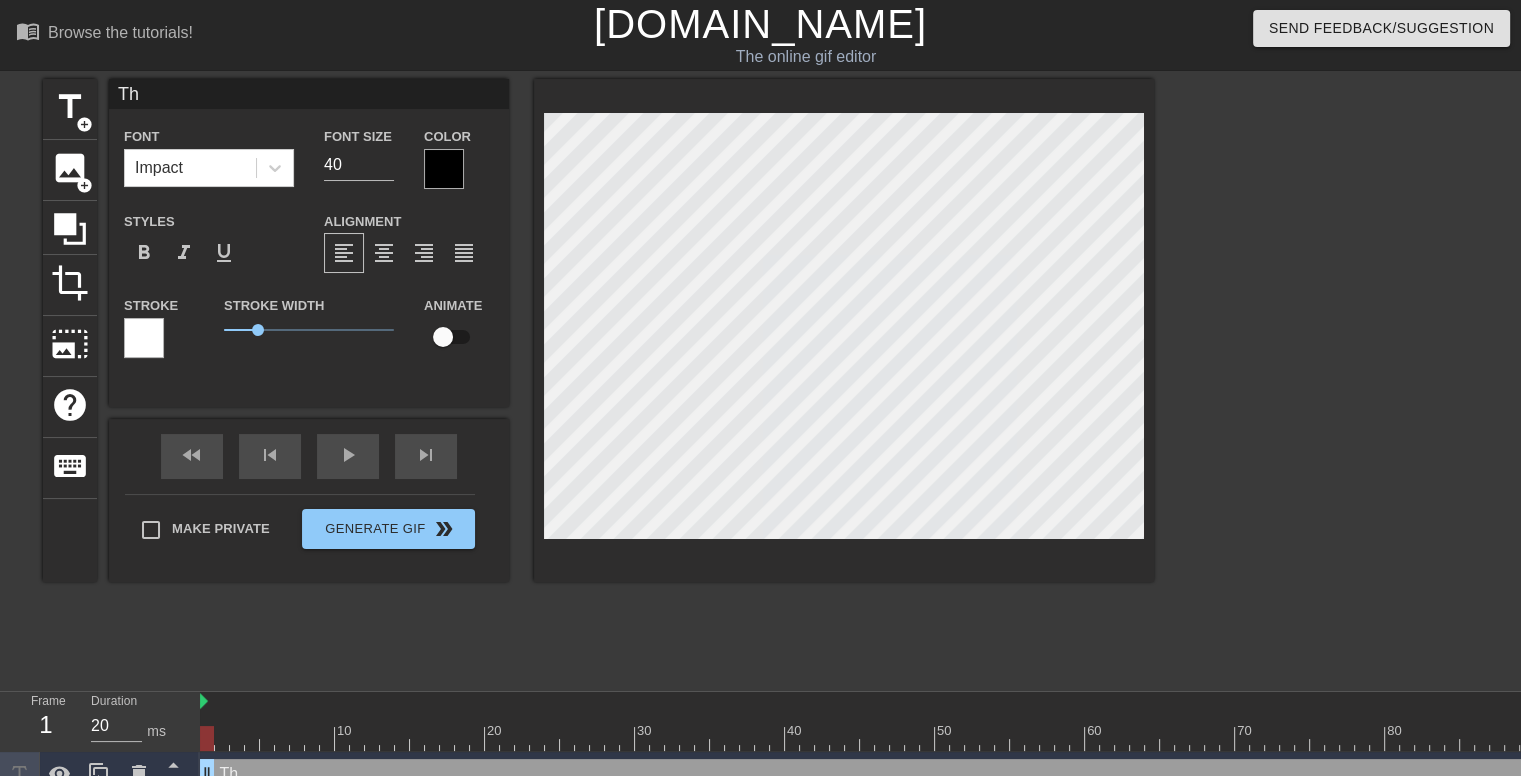 type on "The" 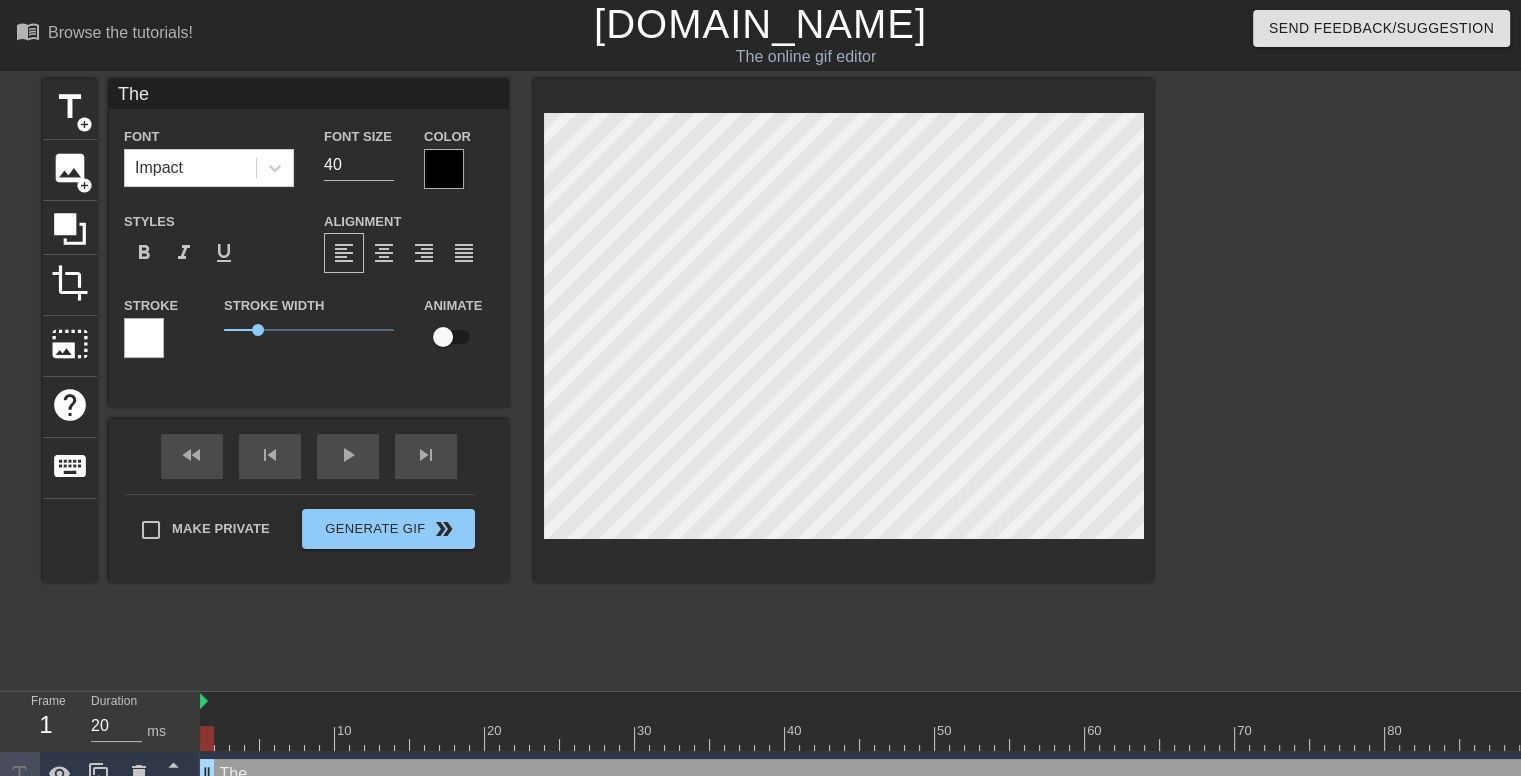 type on "The" 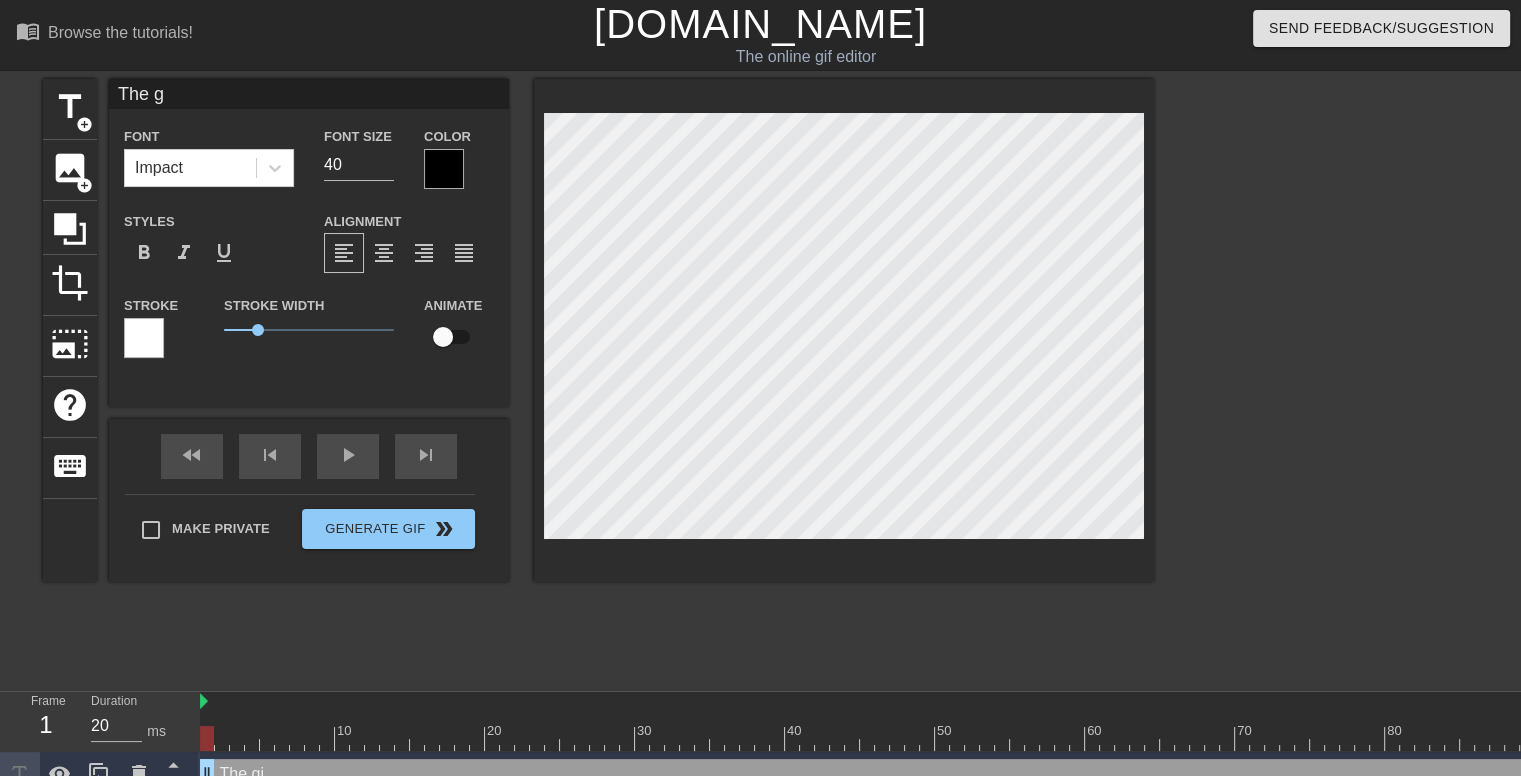 type on "The gi" 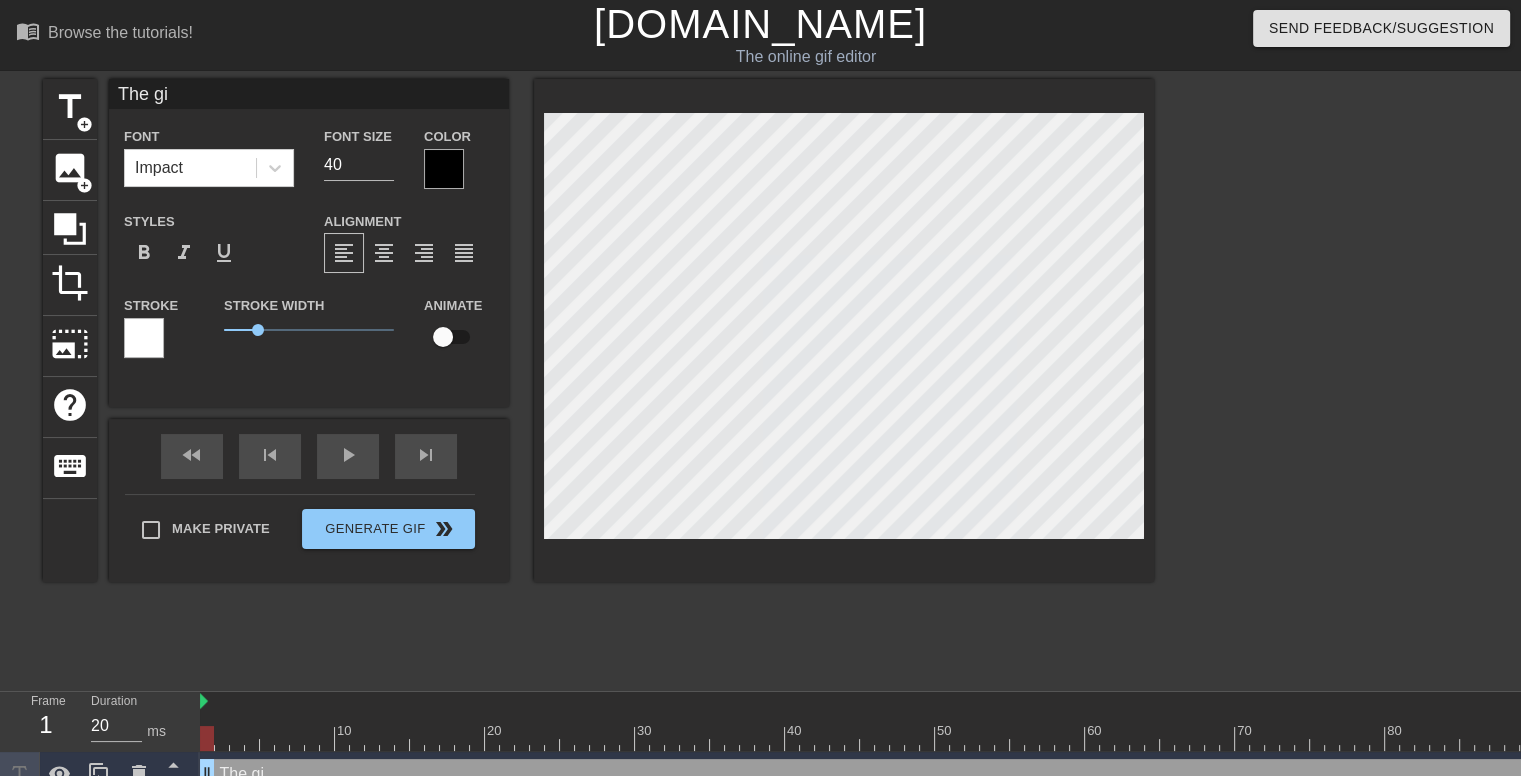 scroll, scrollTop: 2, scrollLeft: 3, axis: both 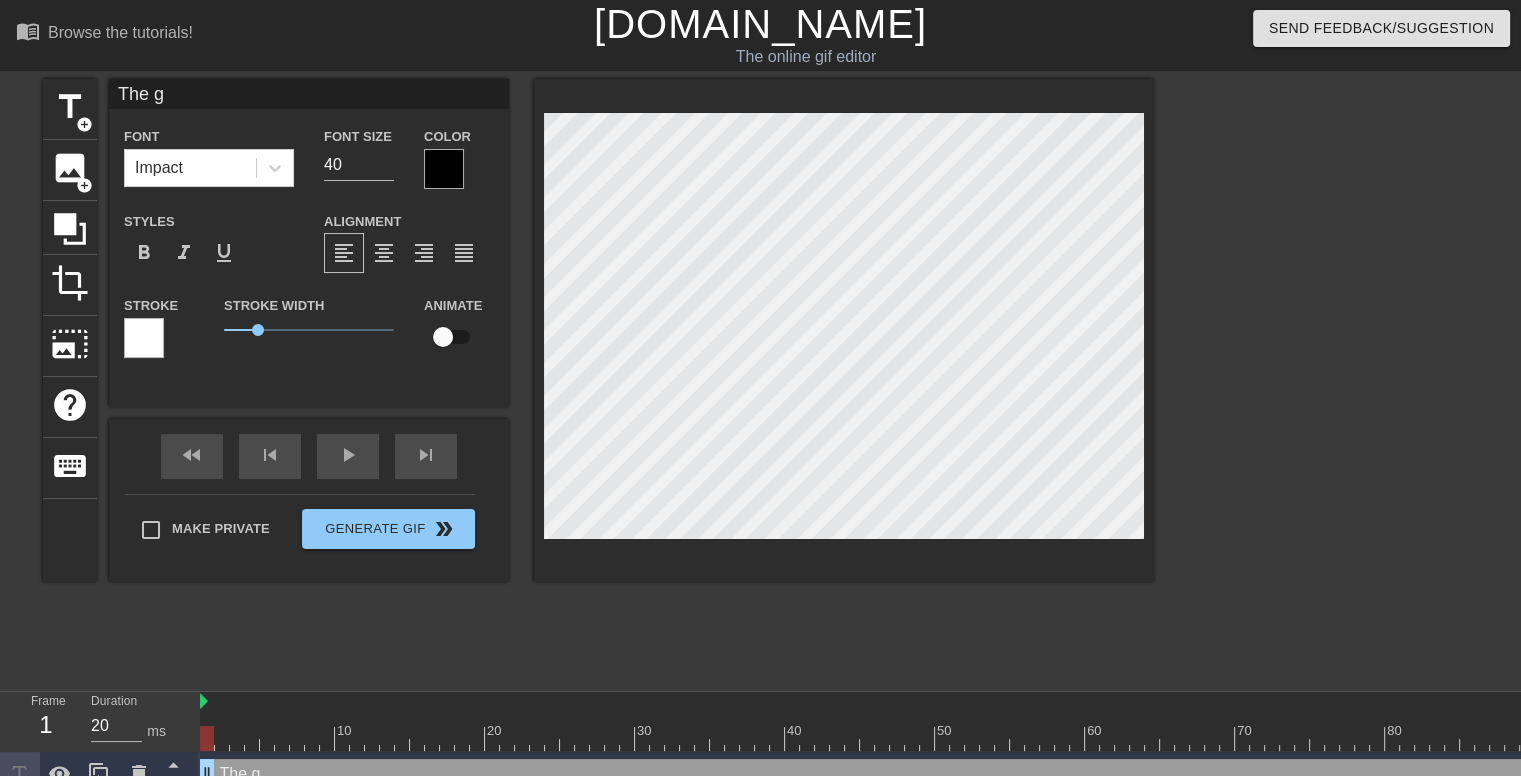 type on "The" 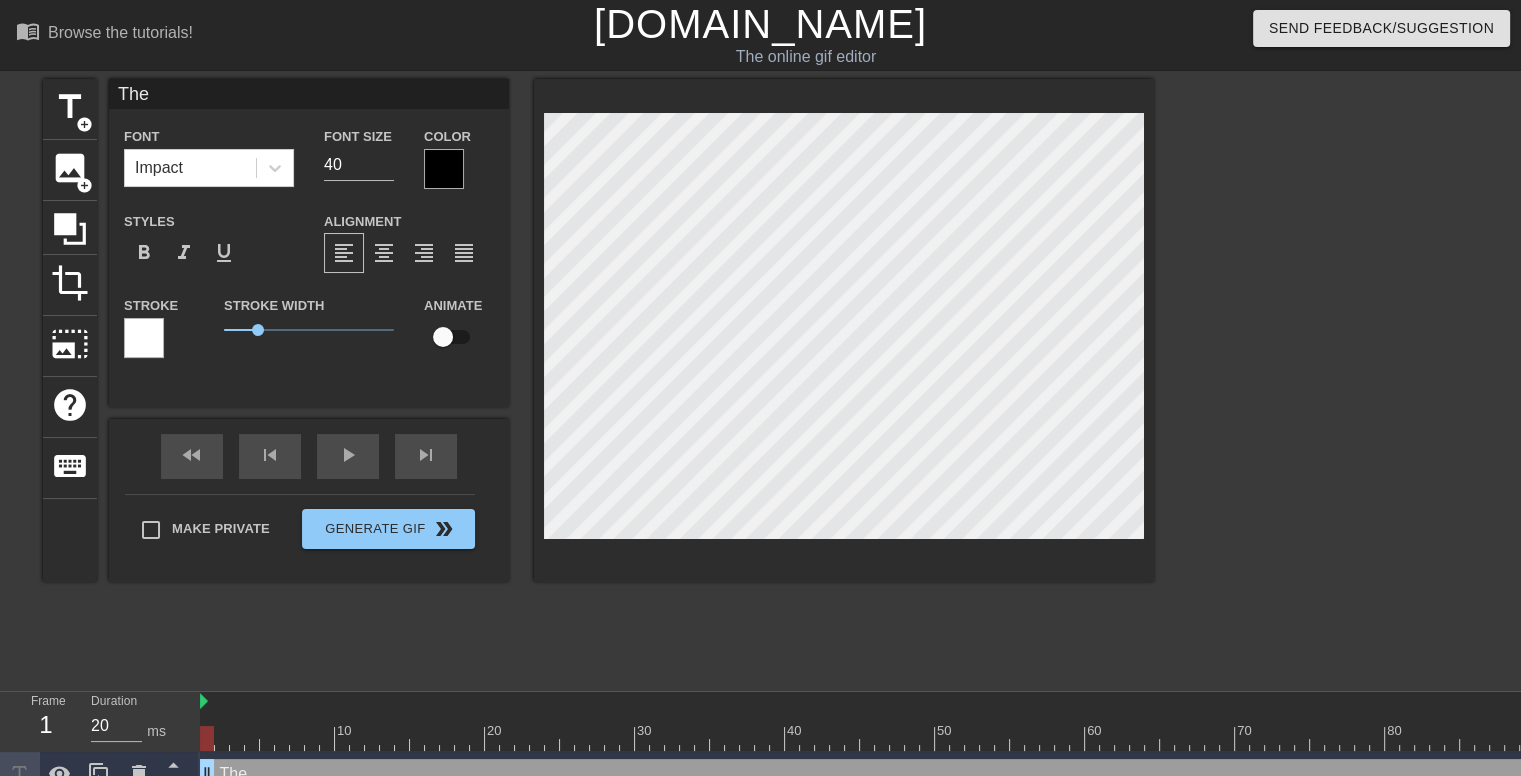 type on "The G" 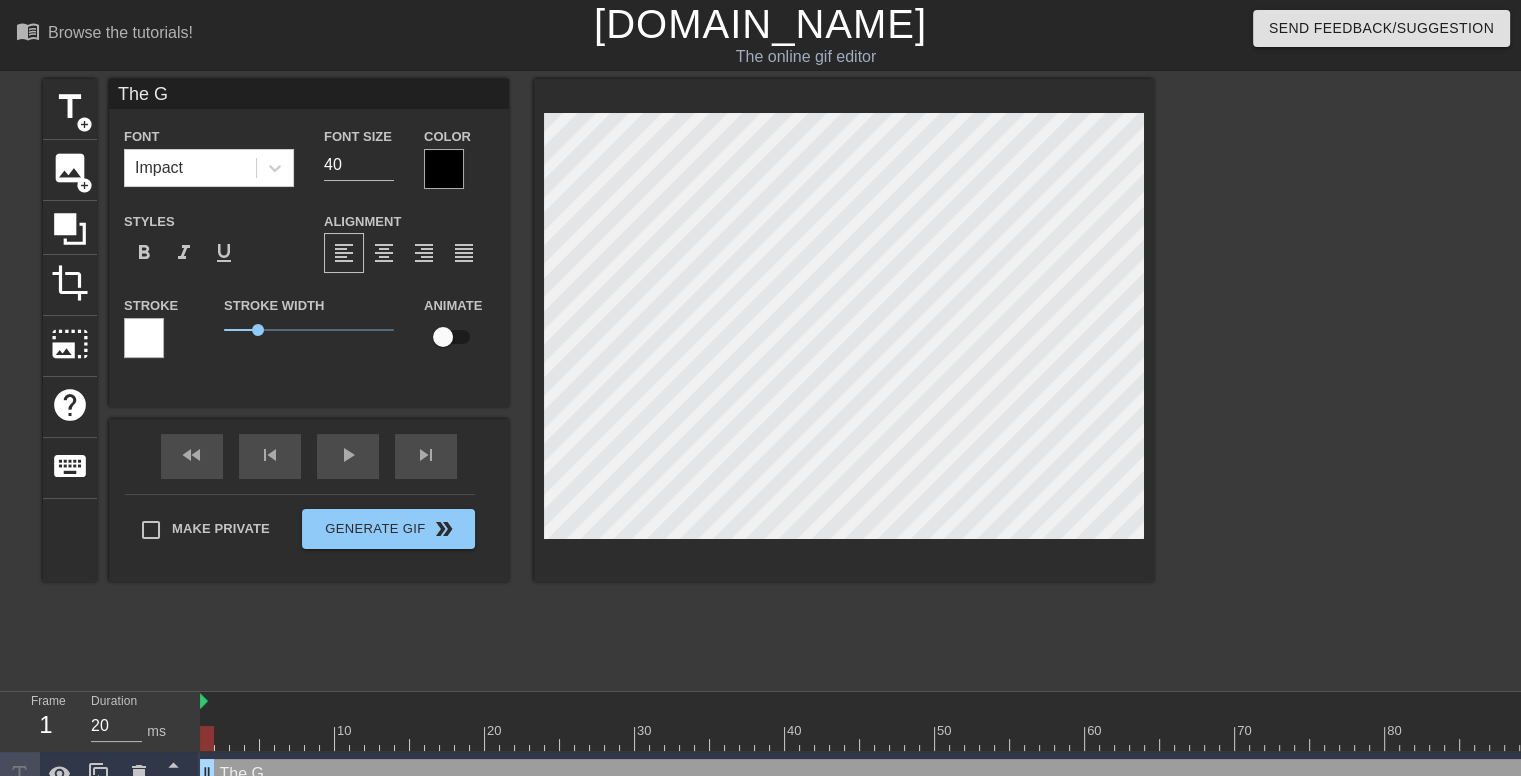 type on "The Gi" 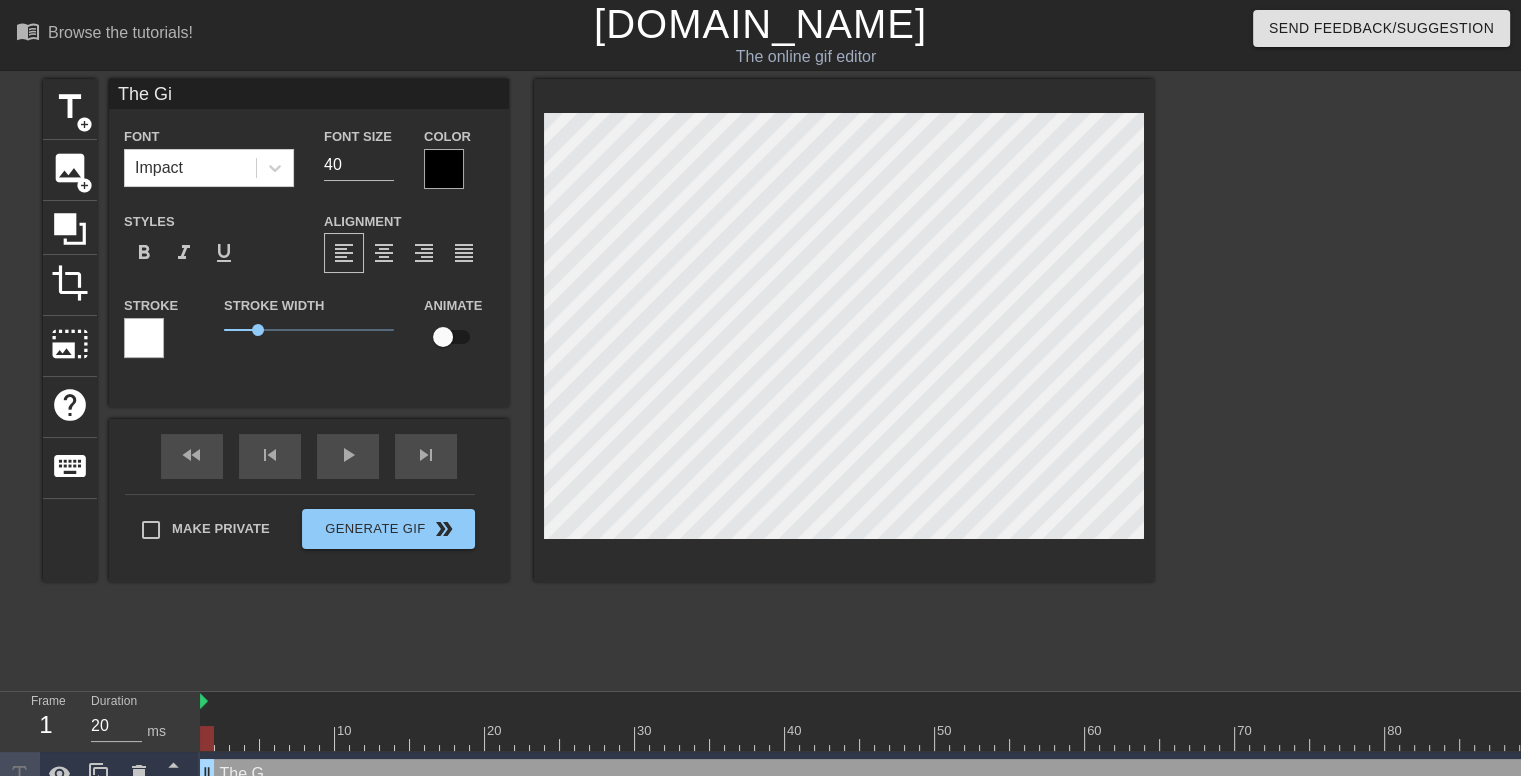 type on "The Gi" 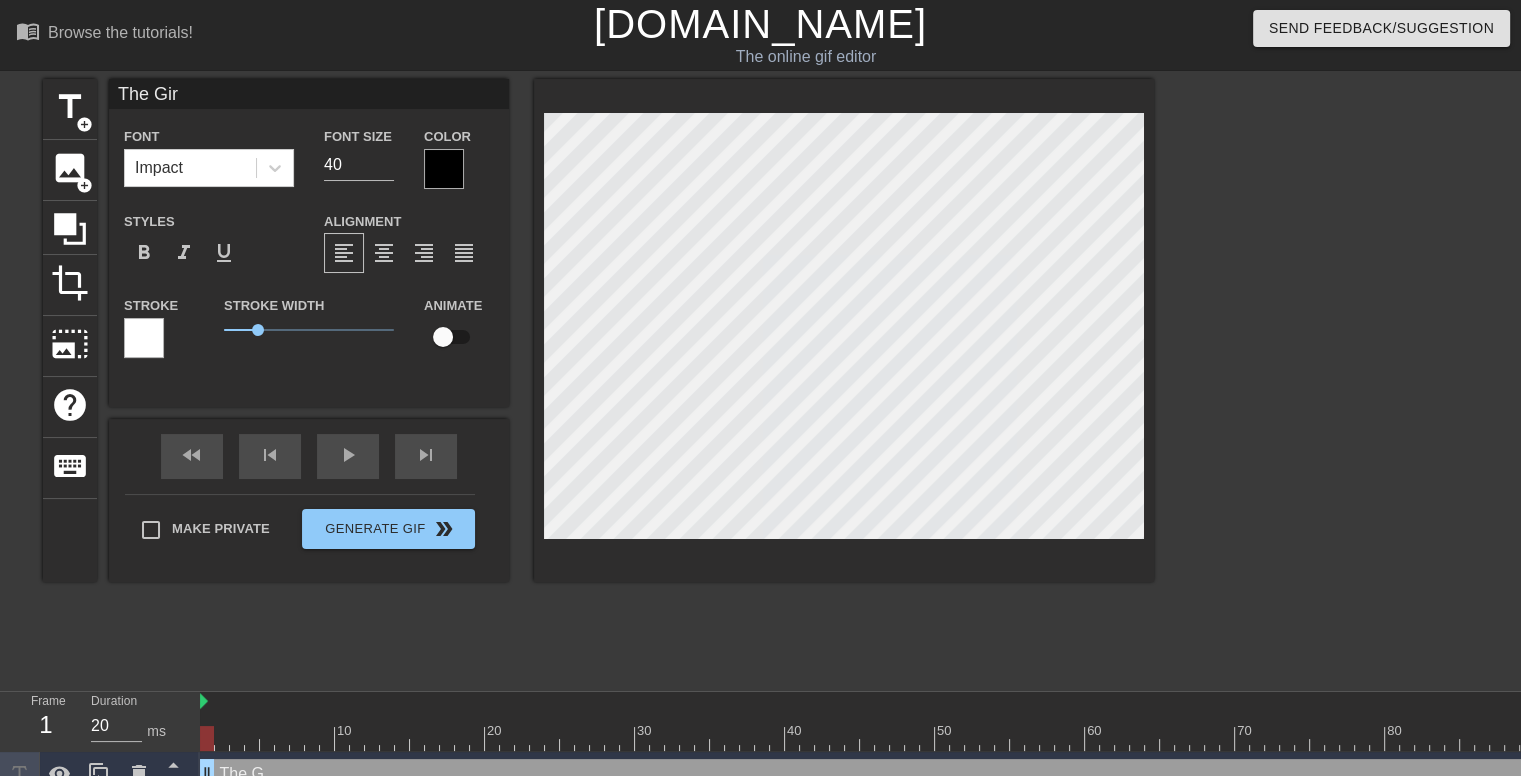 type on "The Gir" 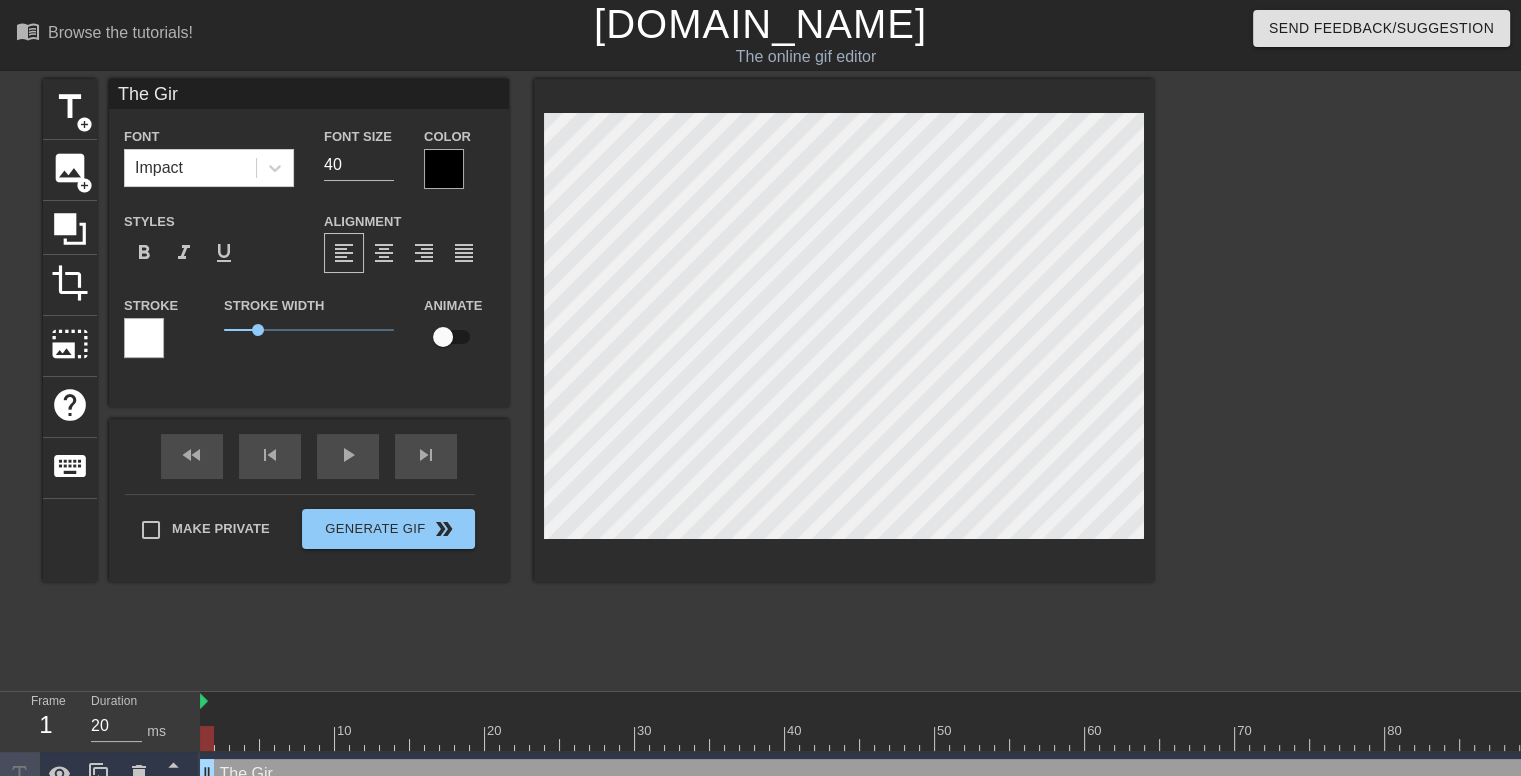 type on "The Girl" 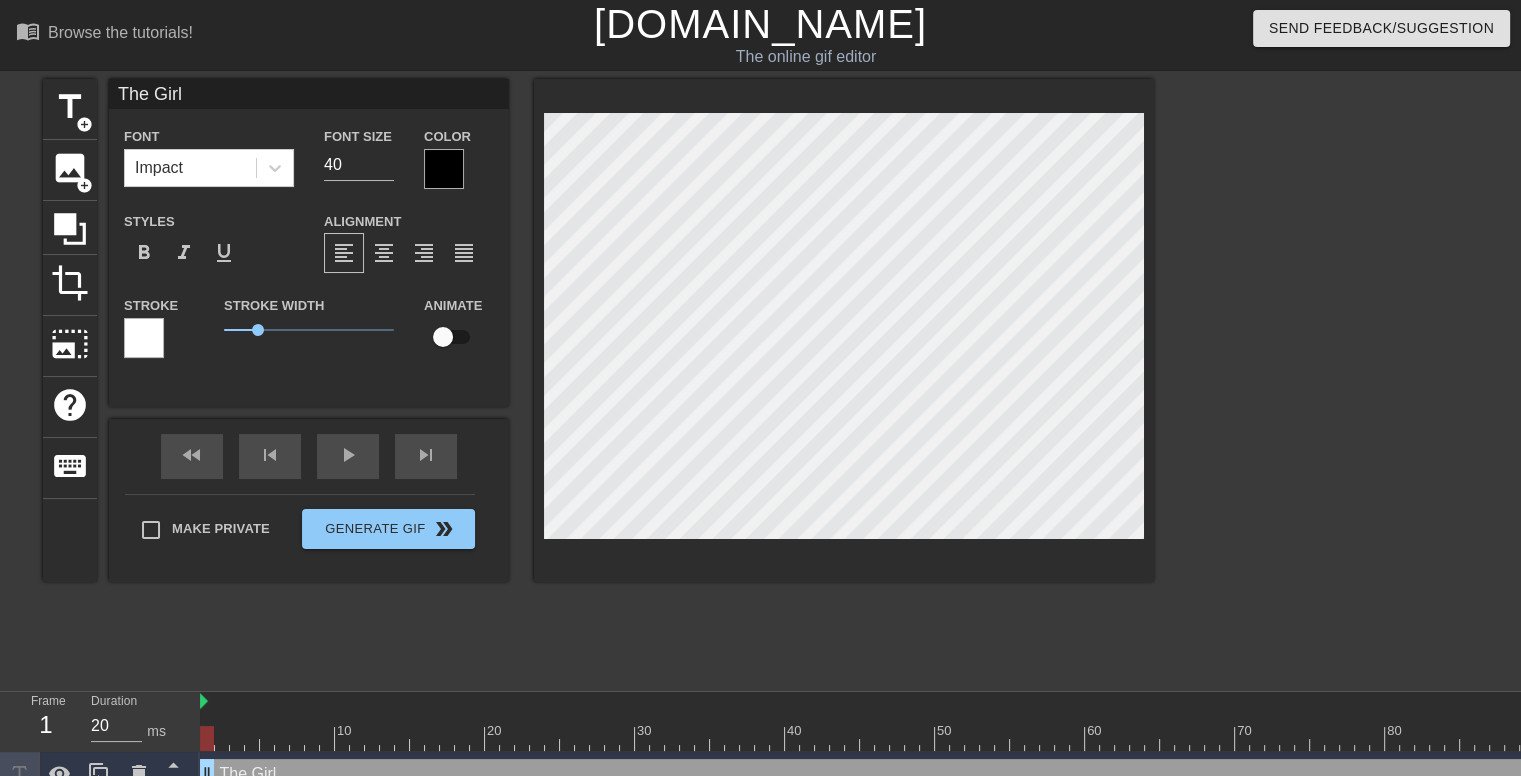type on "The Girls" 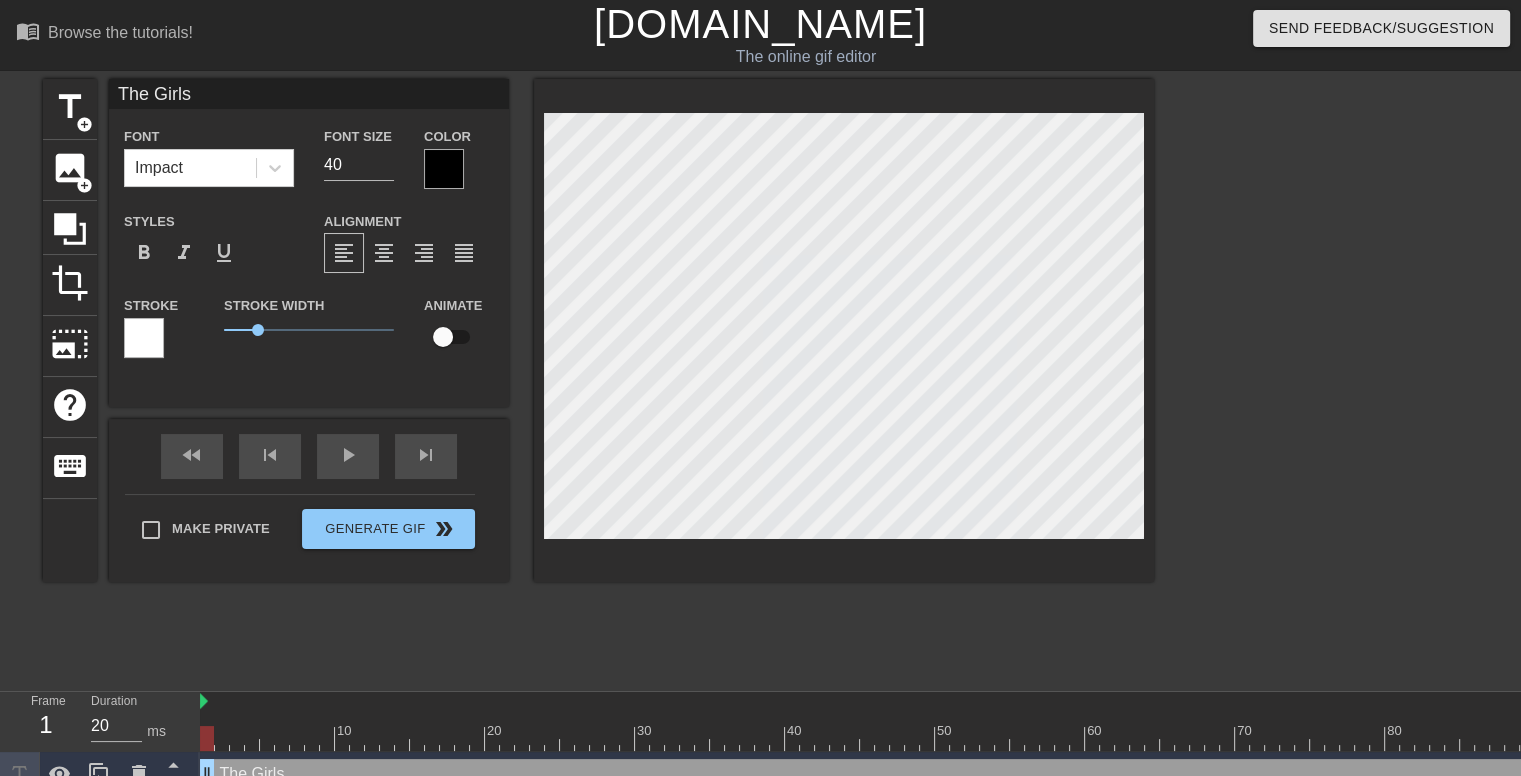 type on "The Girls" 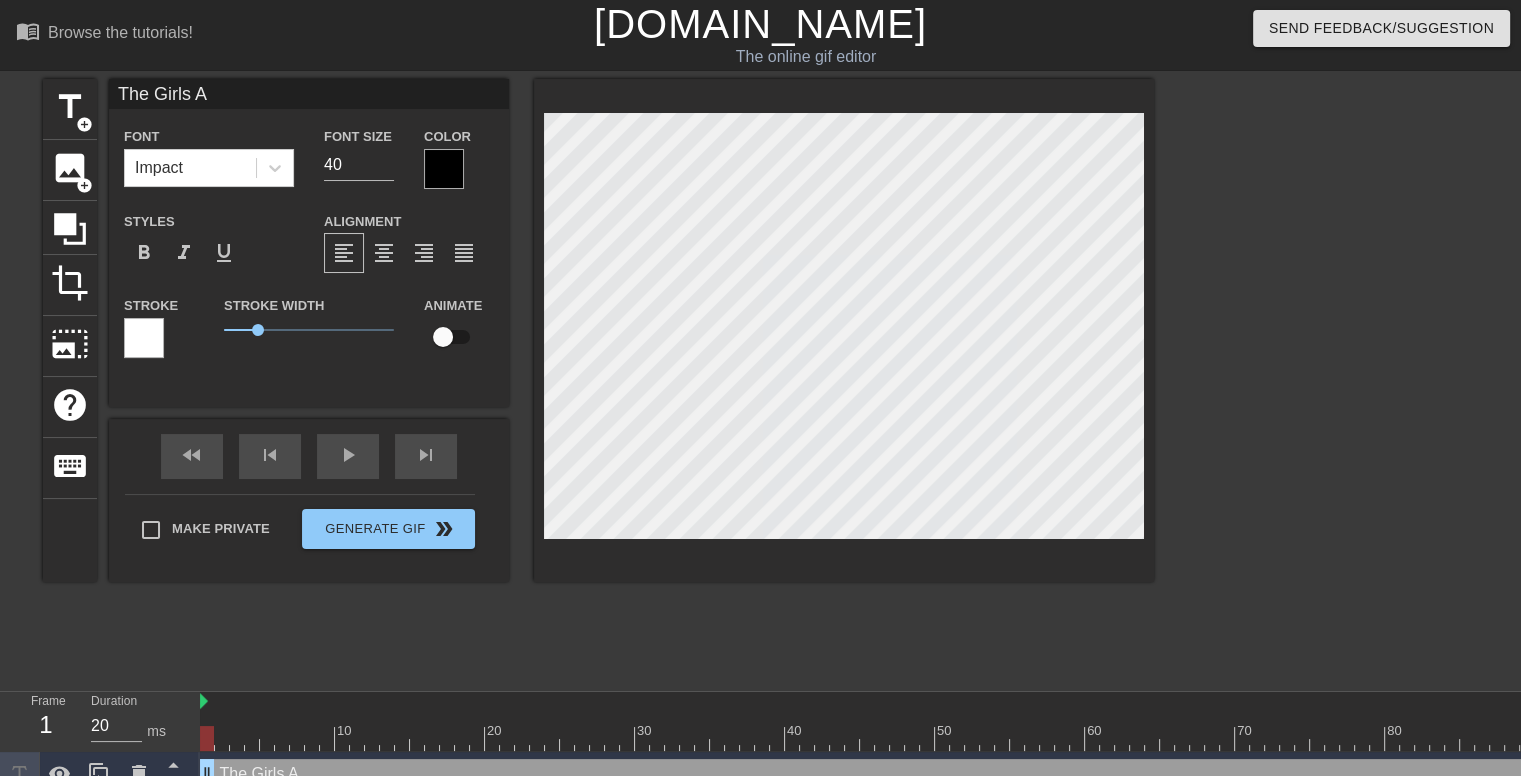 type on "The Girls Ar" 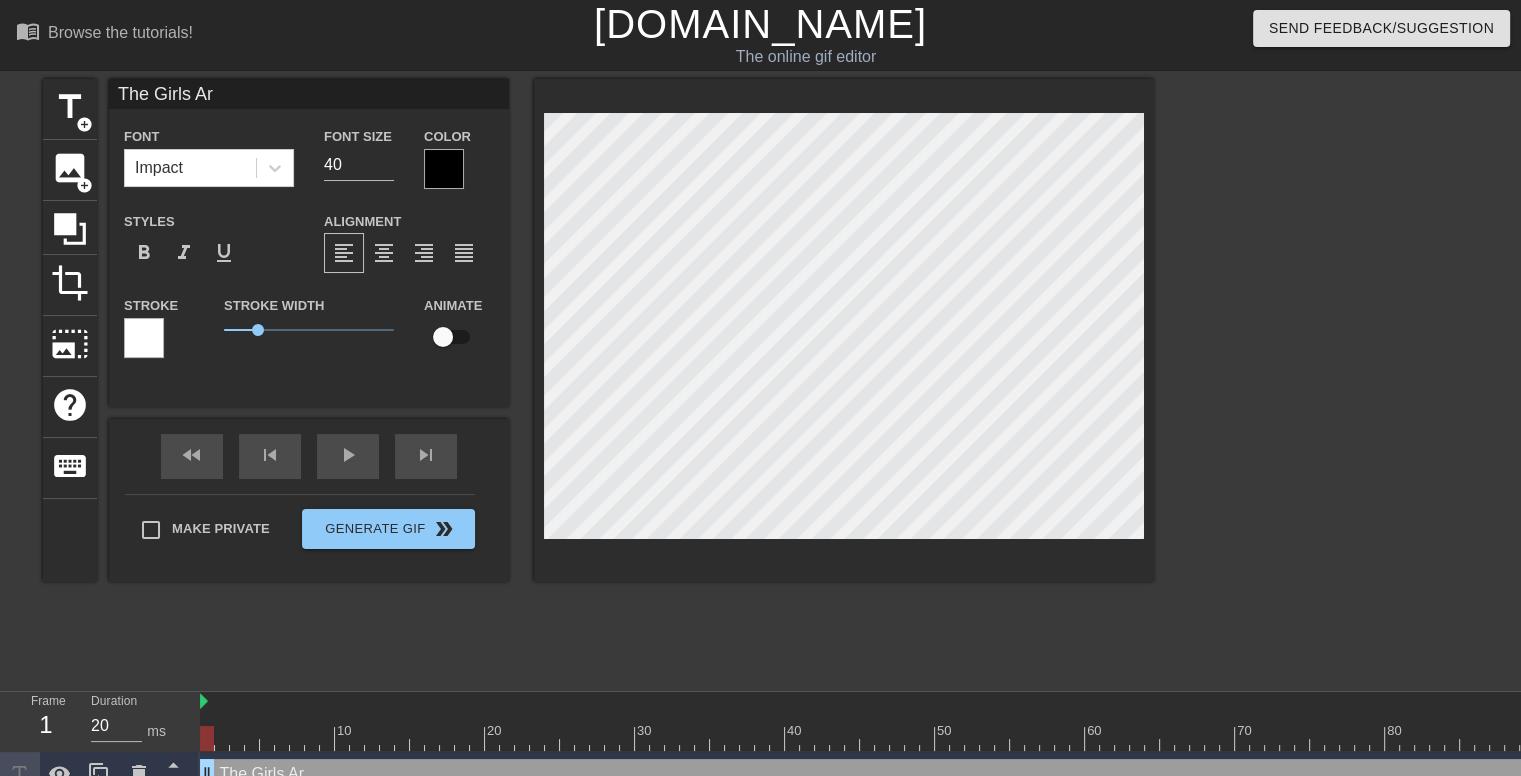 type on "The Girls Are" 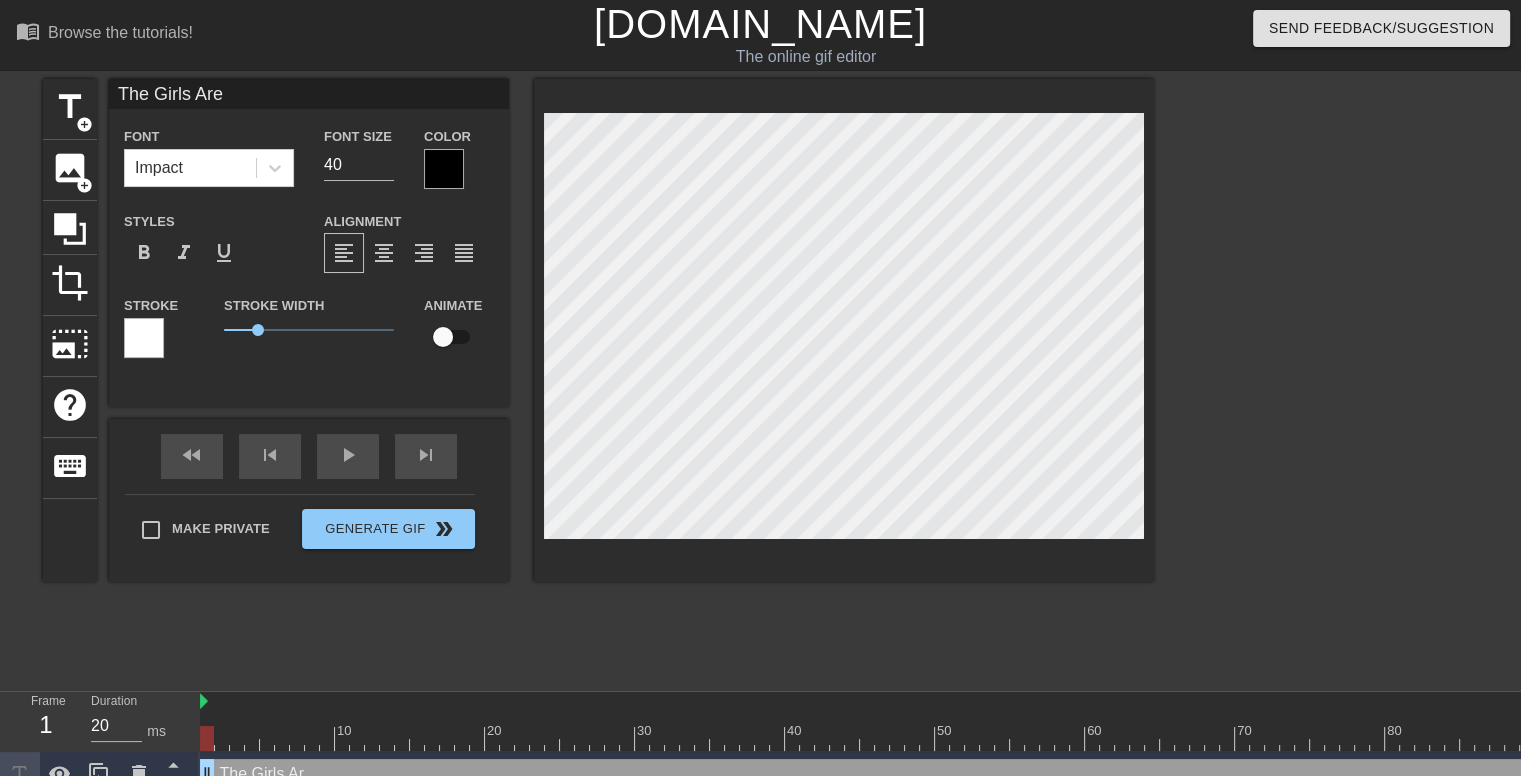 type on "The Girls Are" 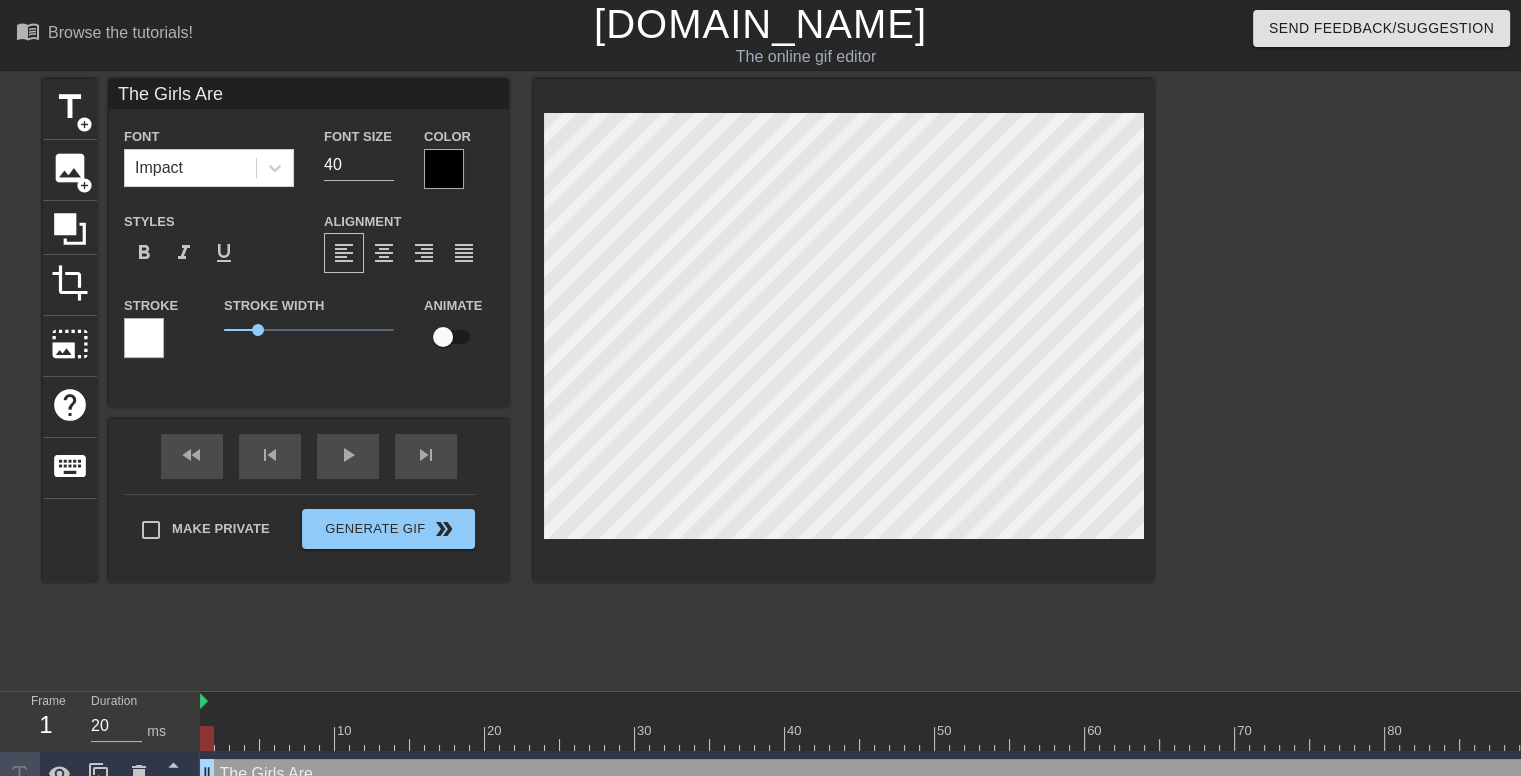 scroll, scrollTop: 2, scrollLeft: 6, axis: both 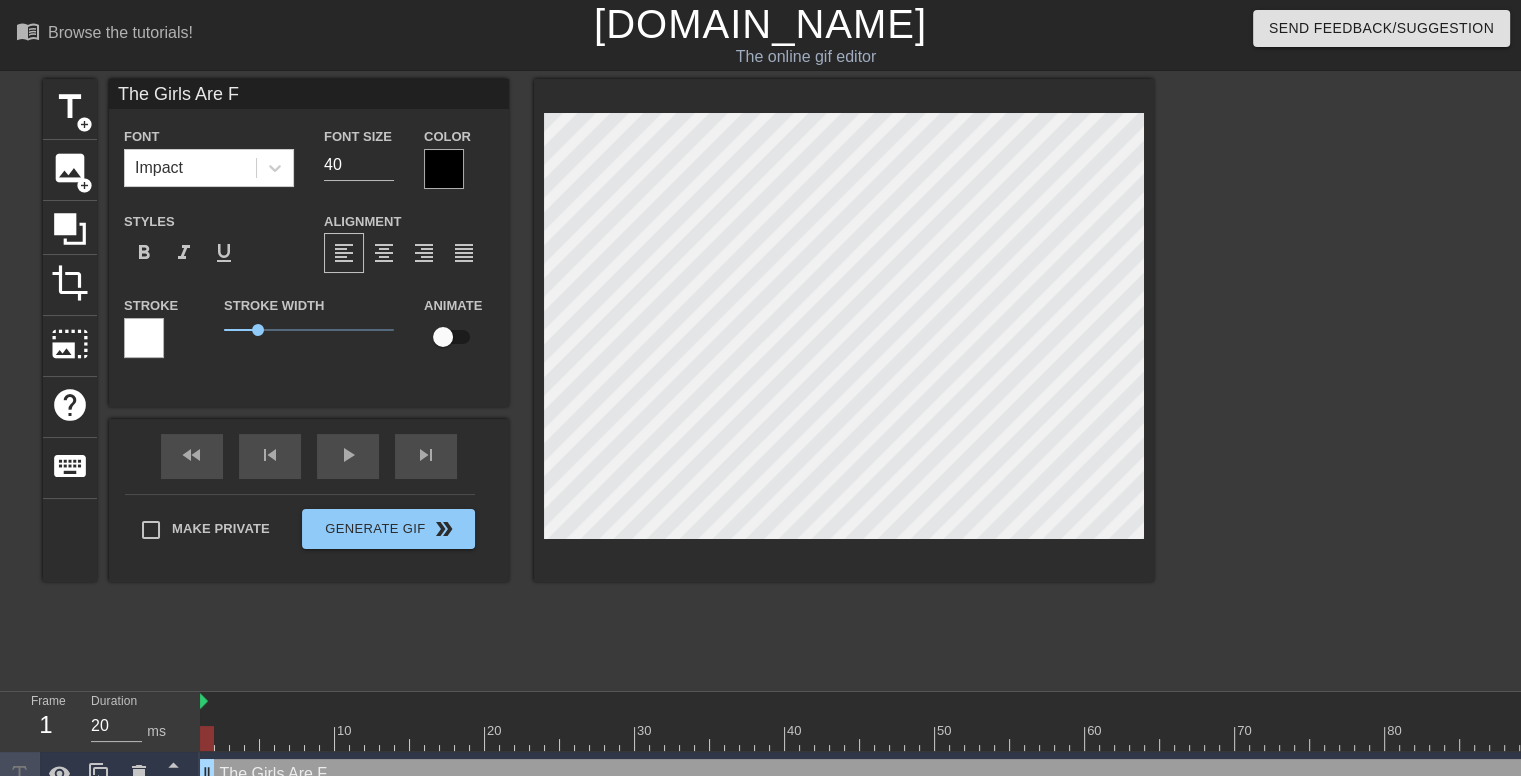 type on "The Girls Are Fi" 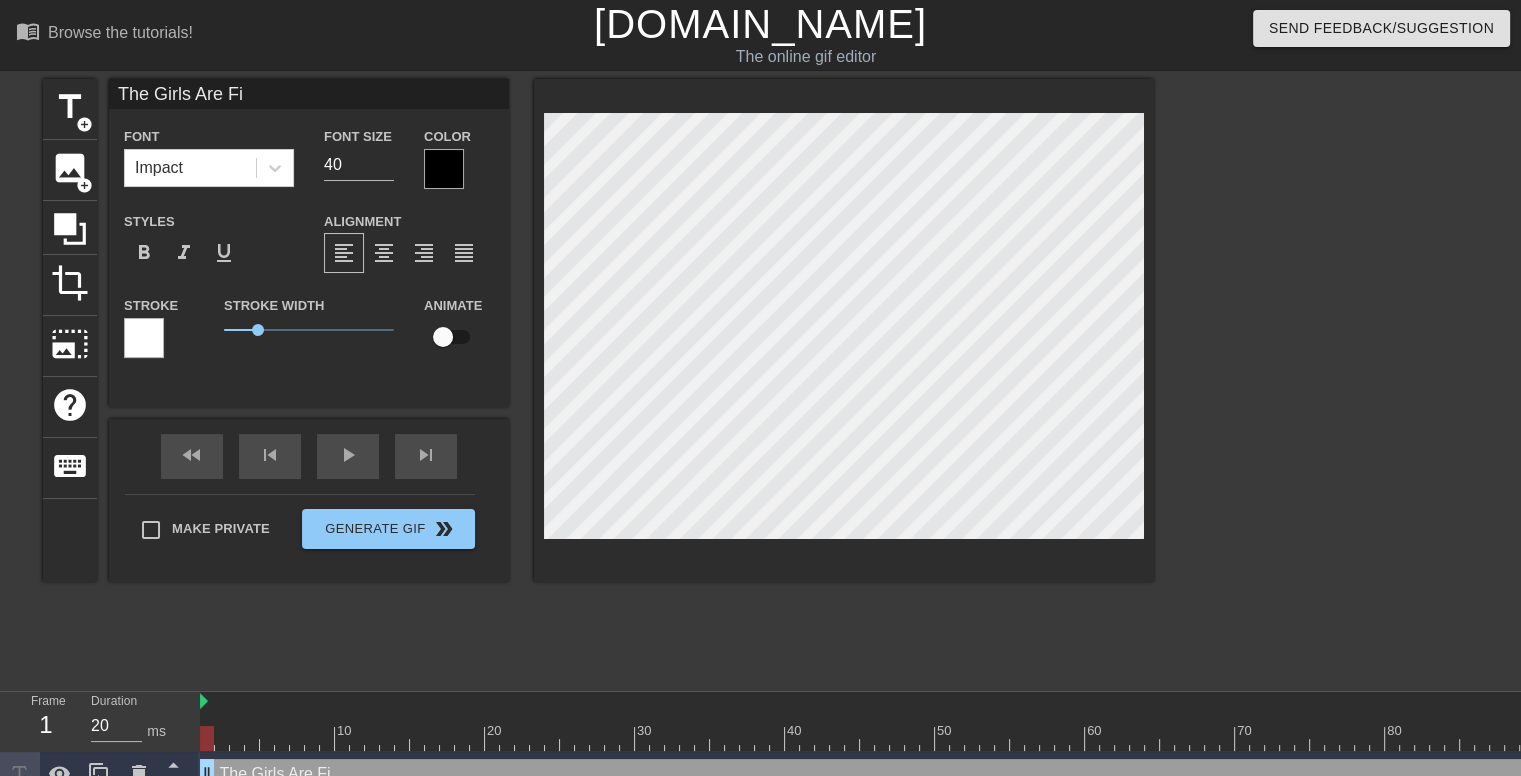 type on "The Girls Are Fig" 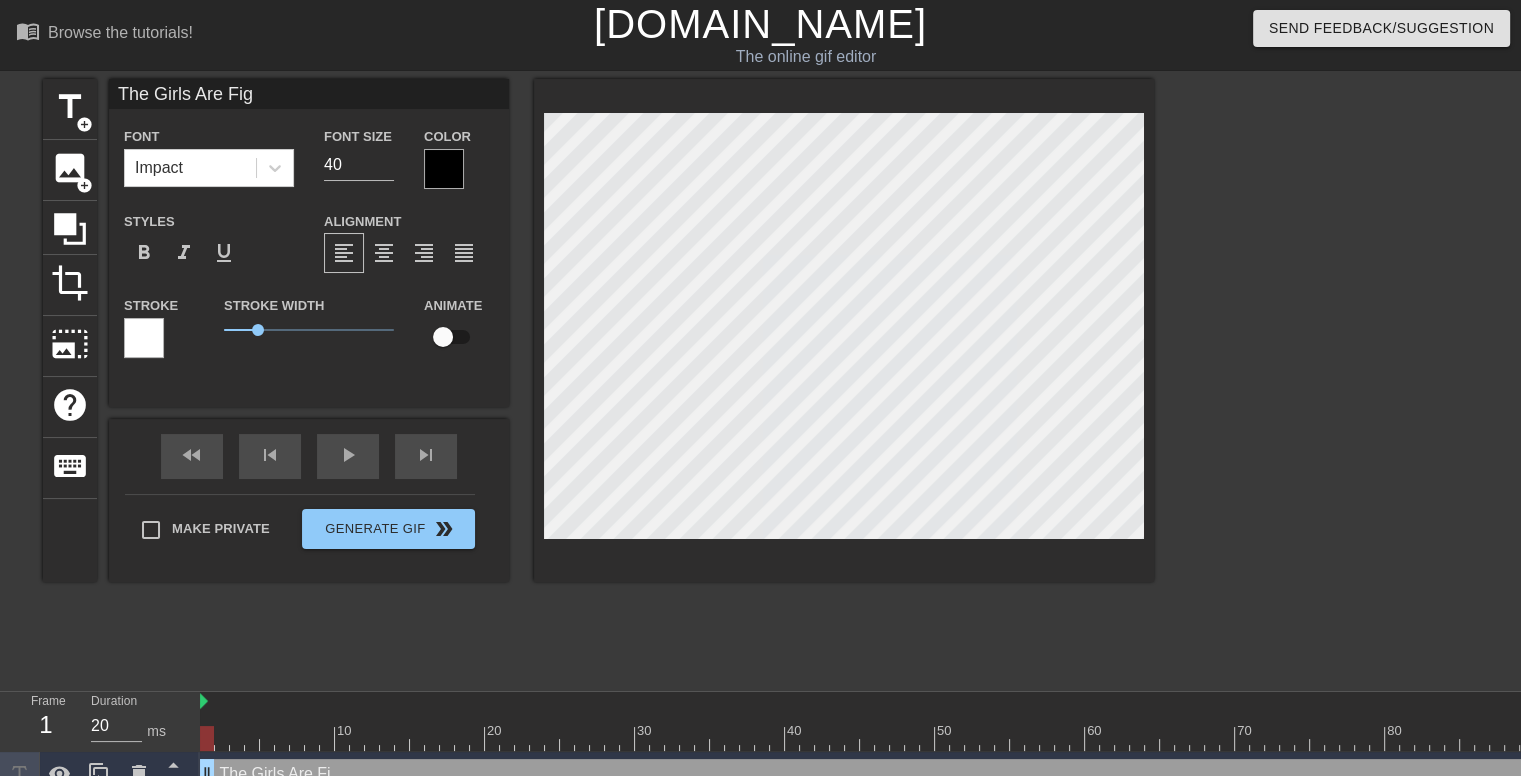 type on "The Girls Are Figh" 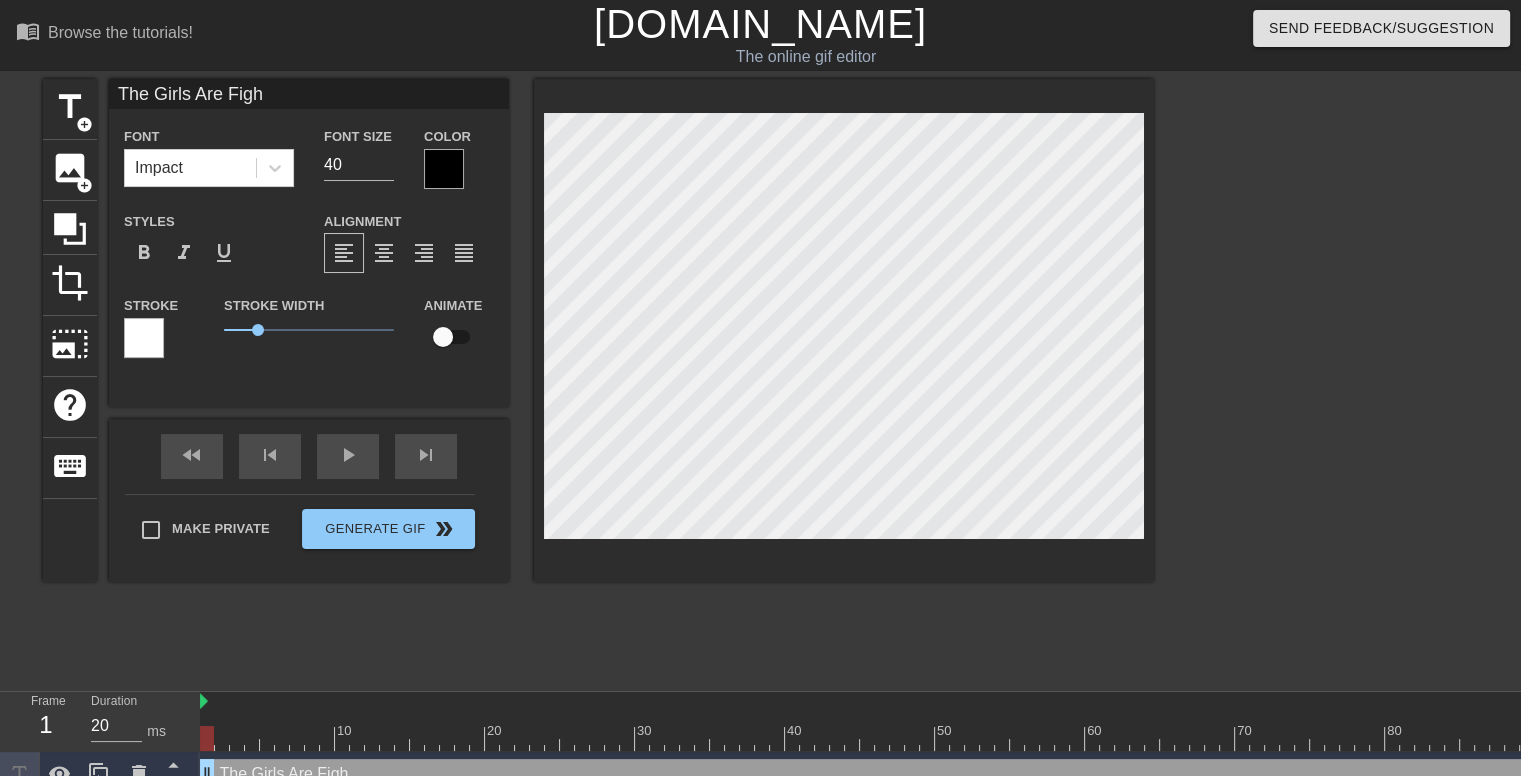 type on "The Girls Are Fight" 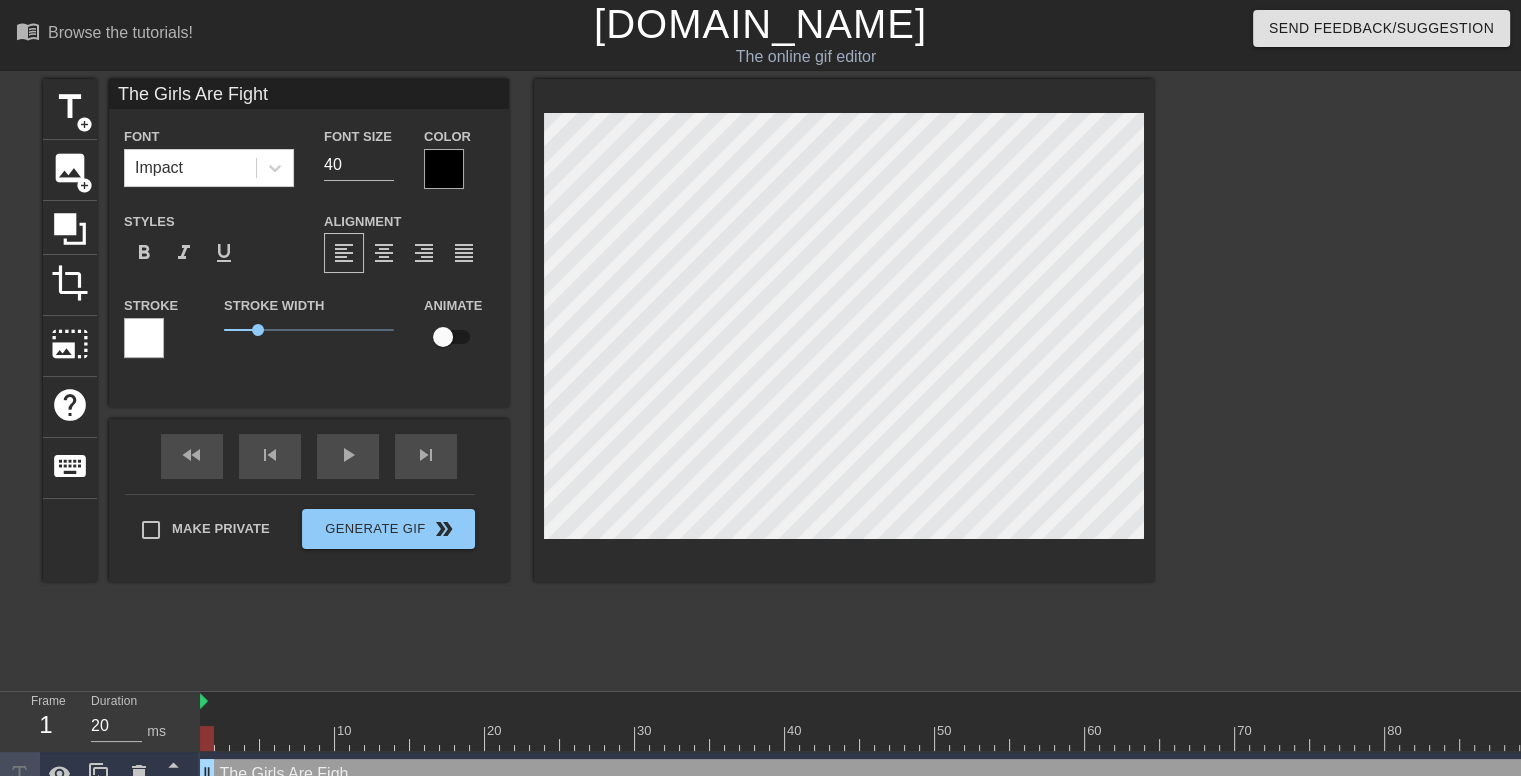 type on "The Girls Are Fighti" 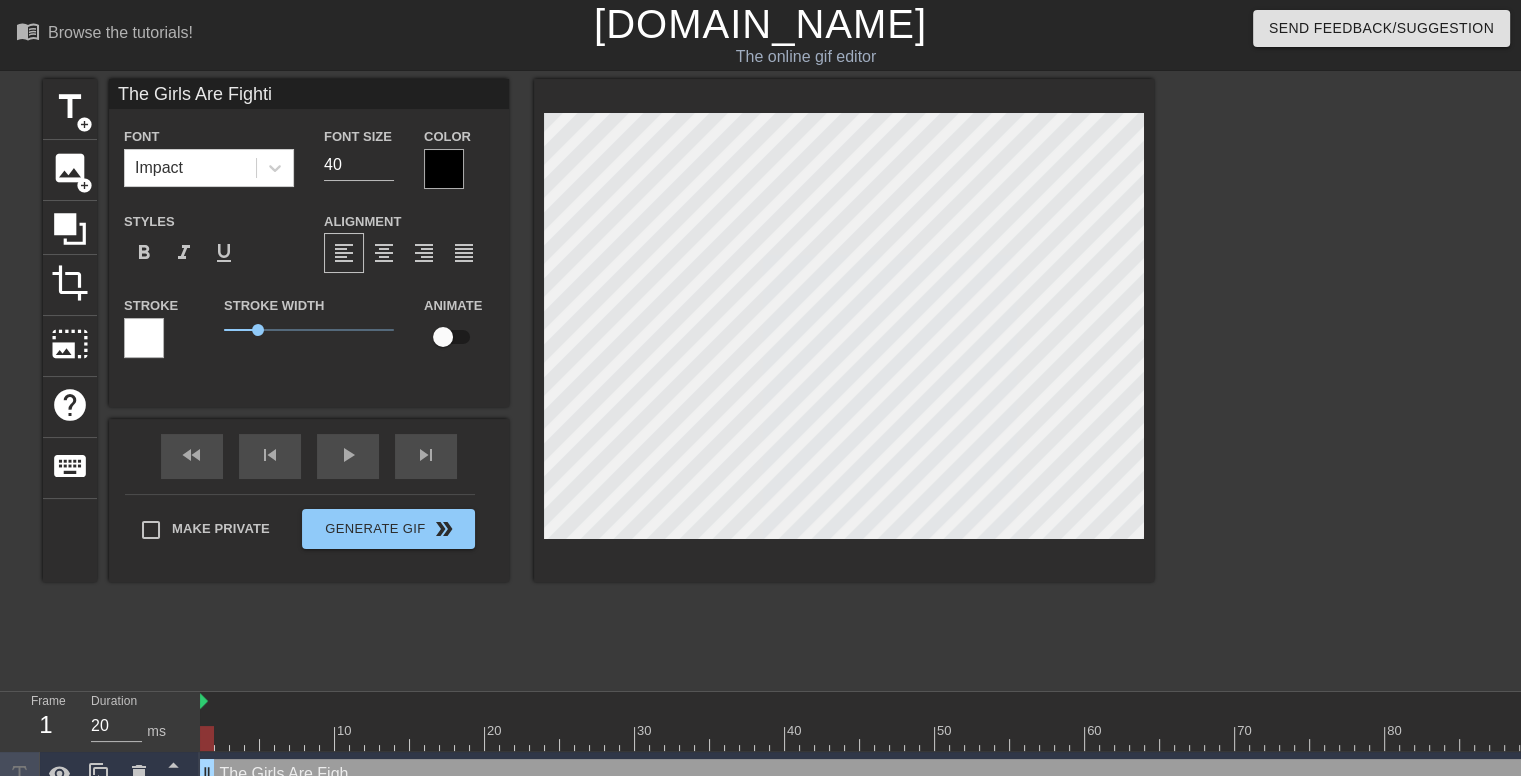 type on "The Girls Are Fighti" 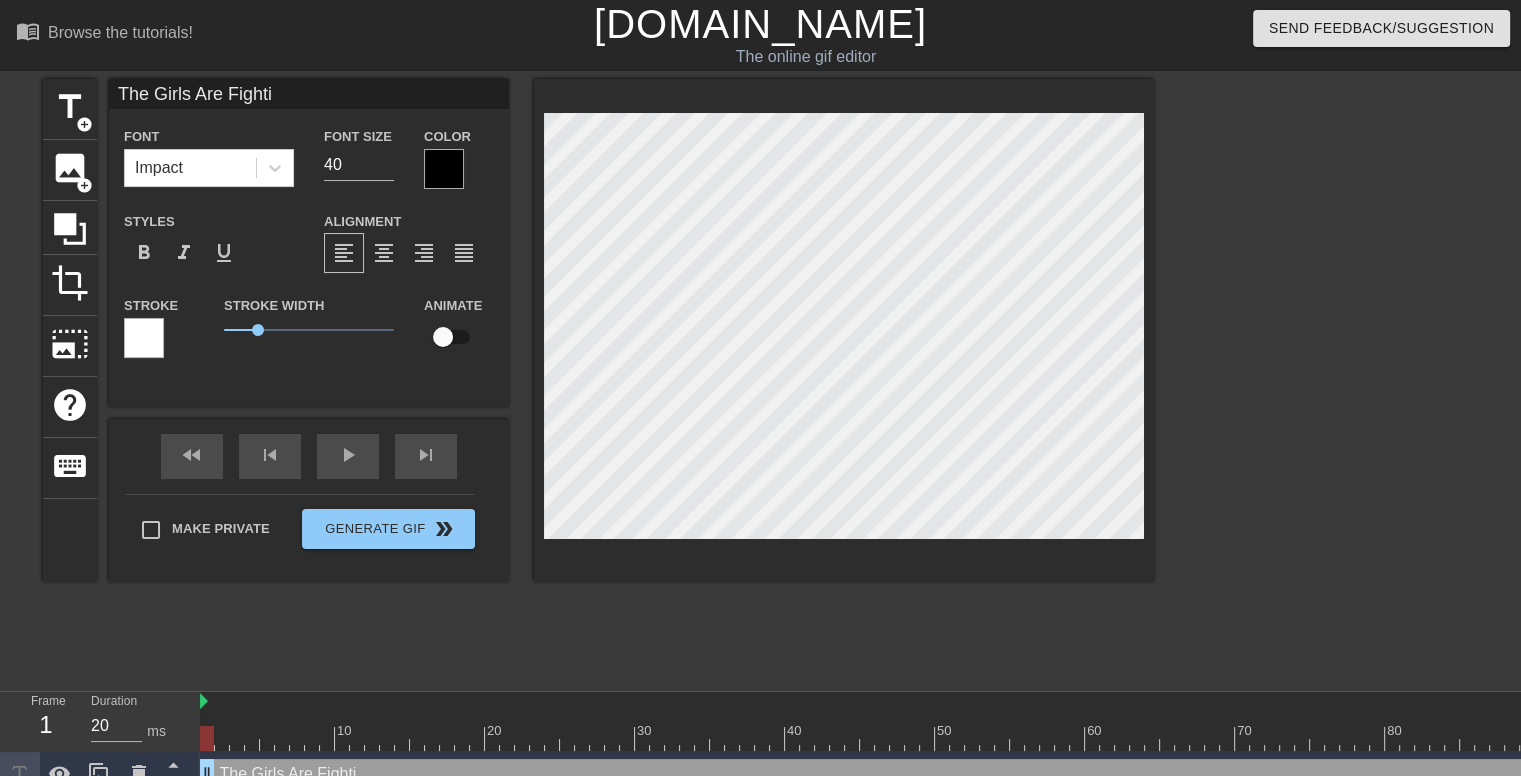 type on "The Girls Are Fightin" 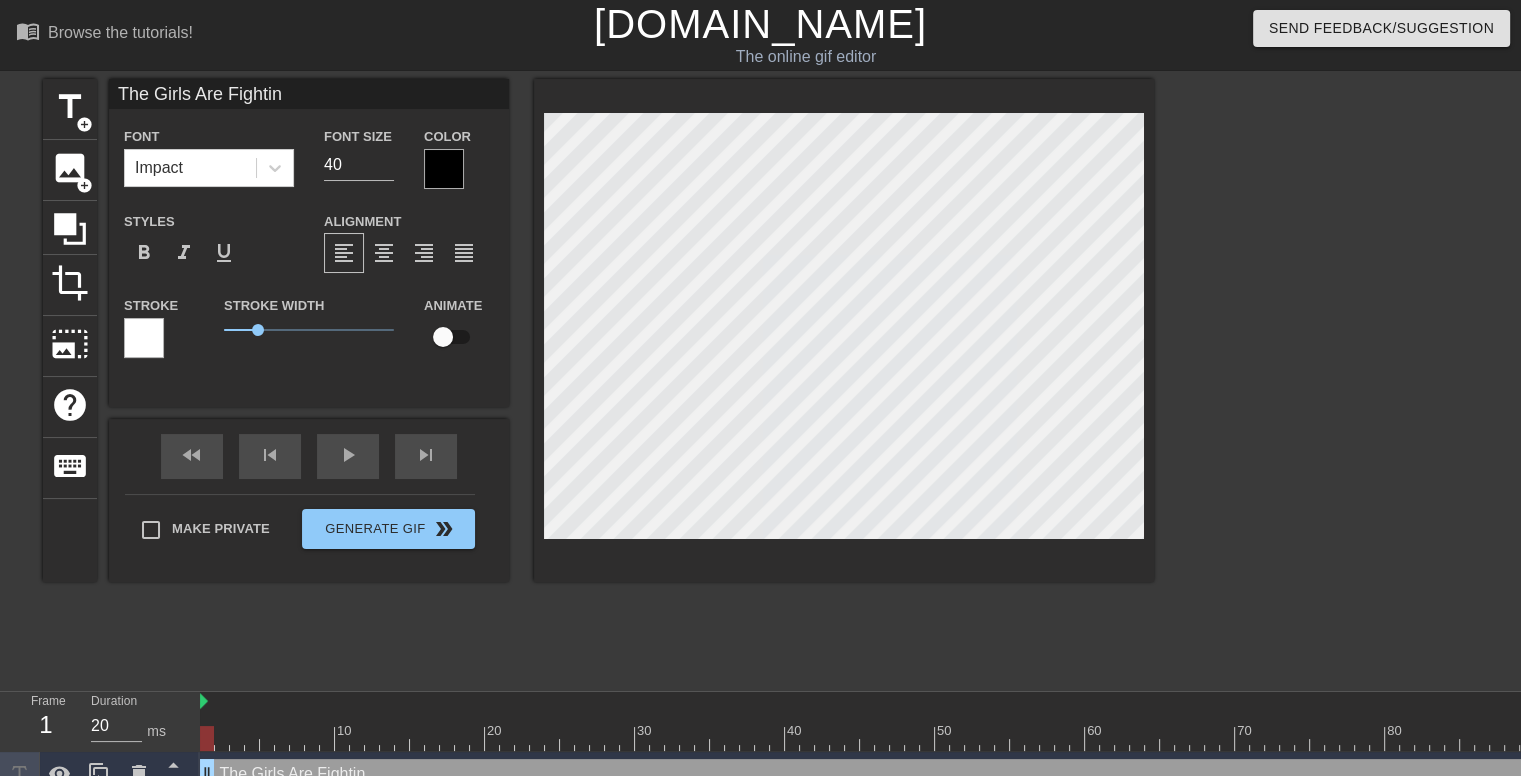 type on "The Girls Are Fighting" 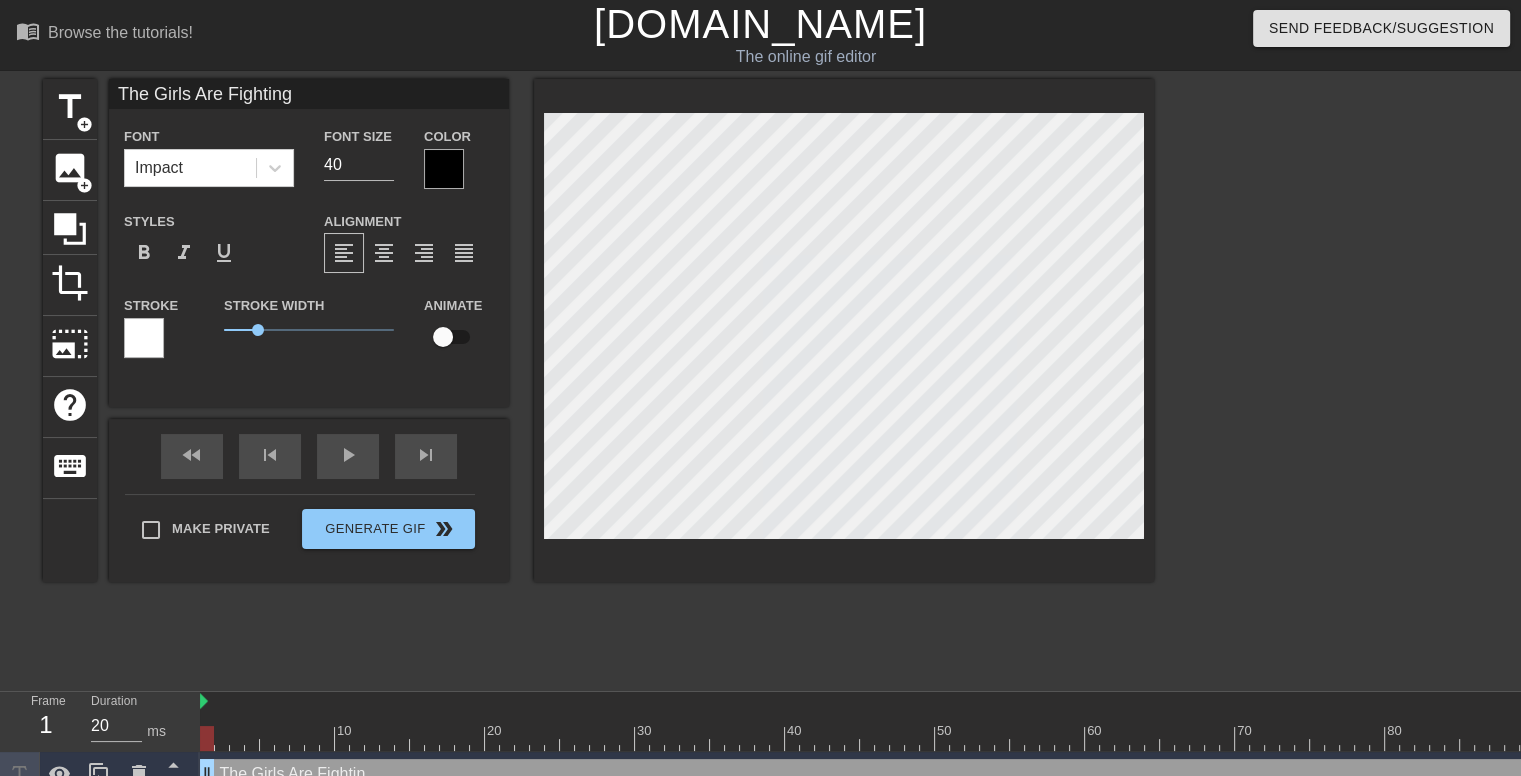 type on "The Girls Are Fightingg" 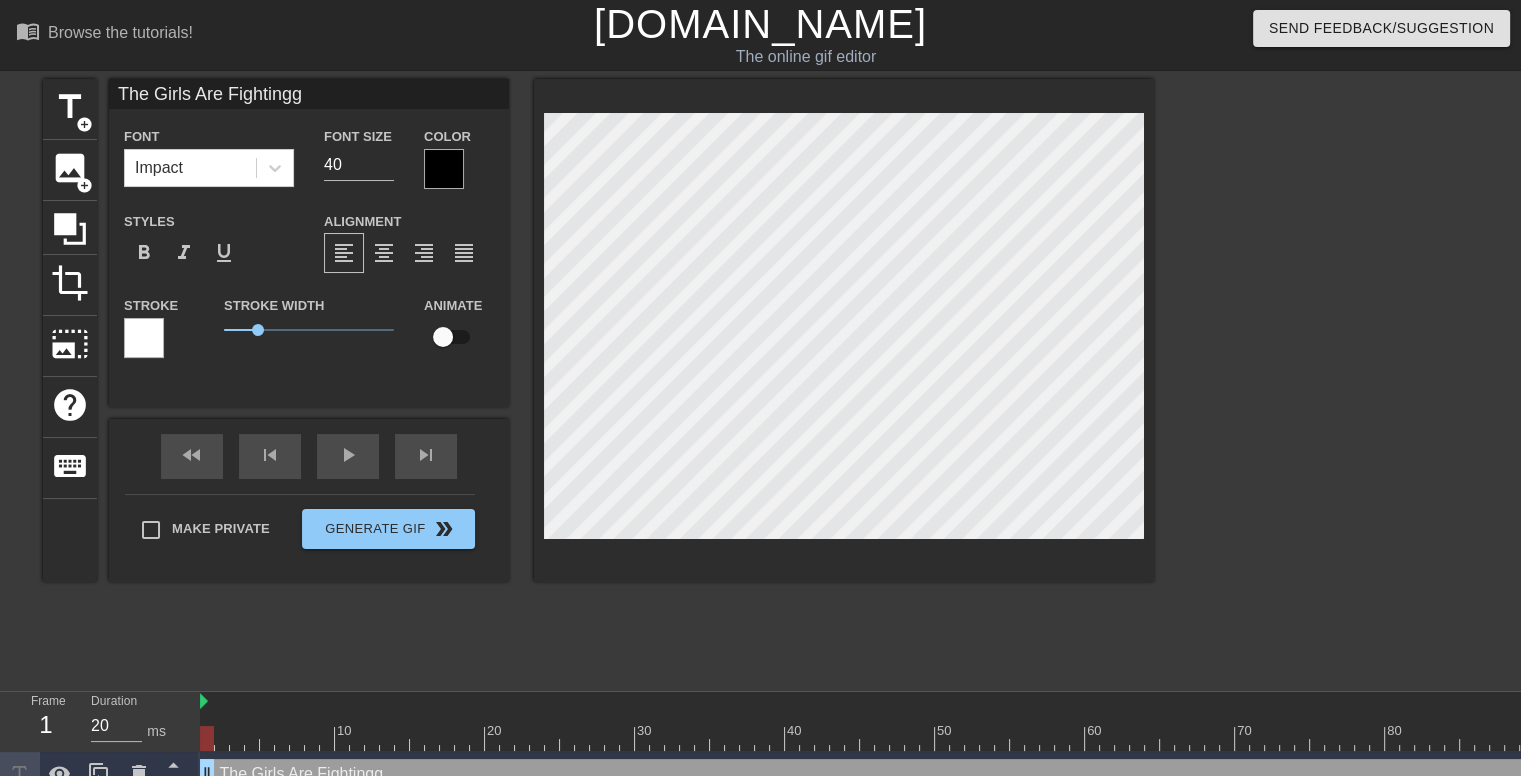 type on "The Girls Are Fightinggg" 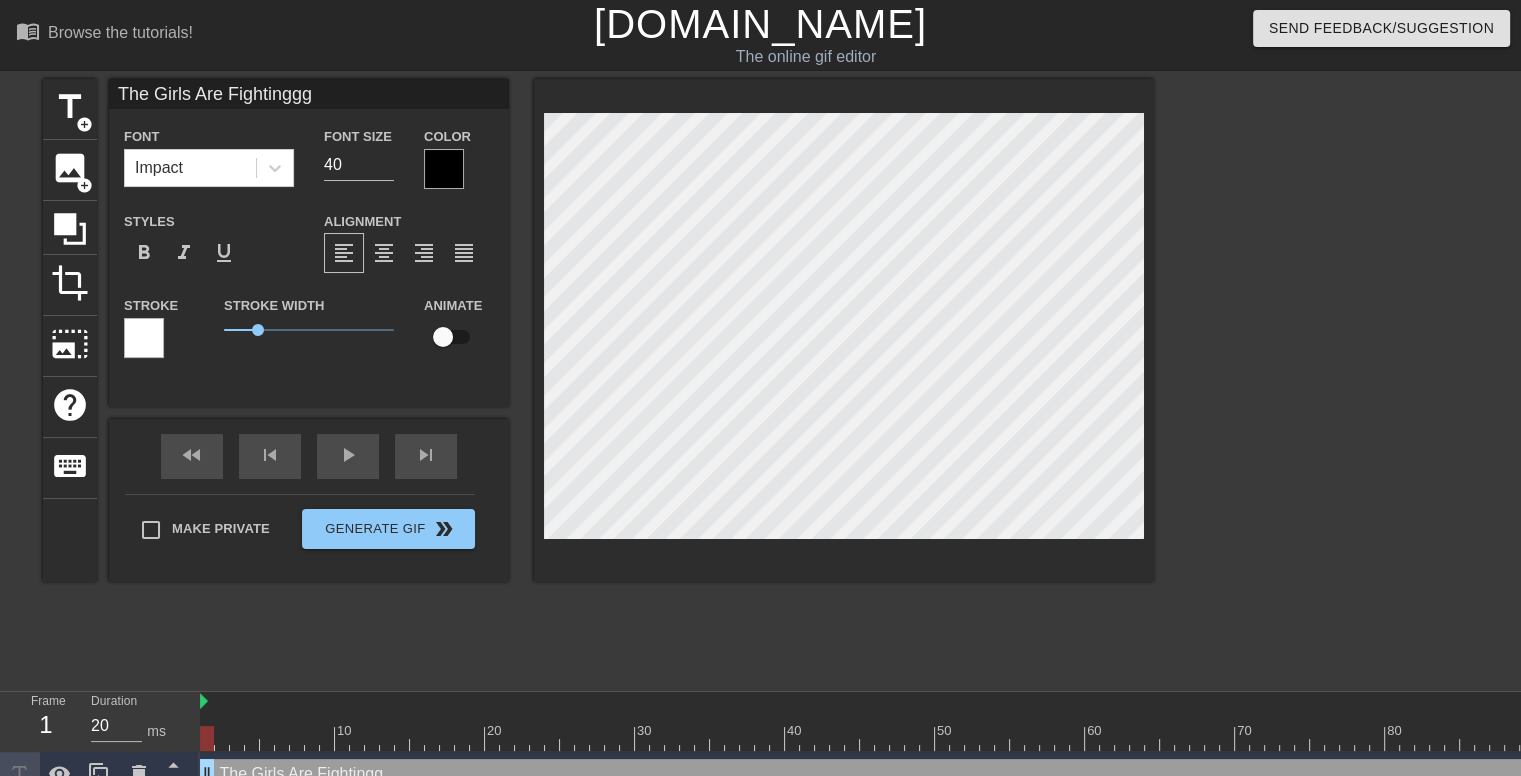 scroll, scrollTop: 2, scrollLeft: 11, axis: both 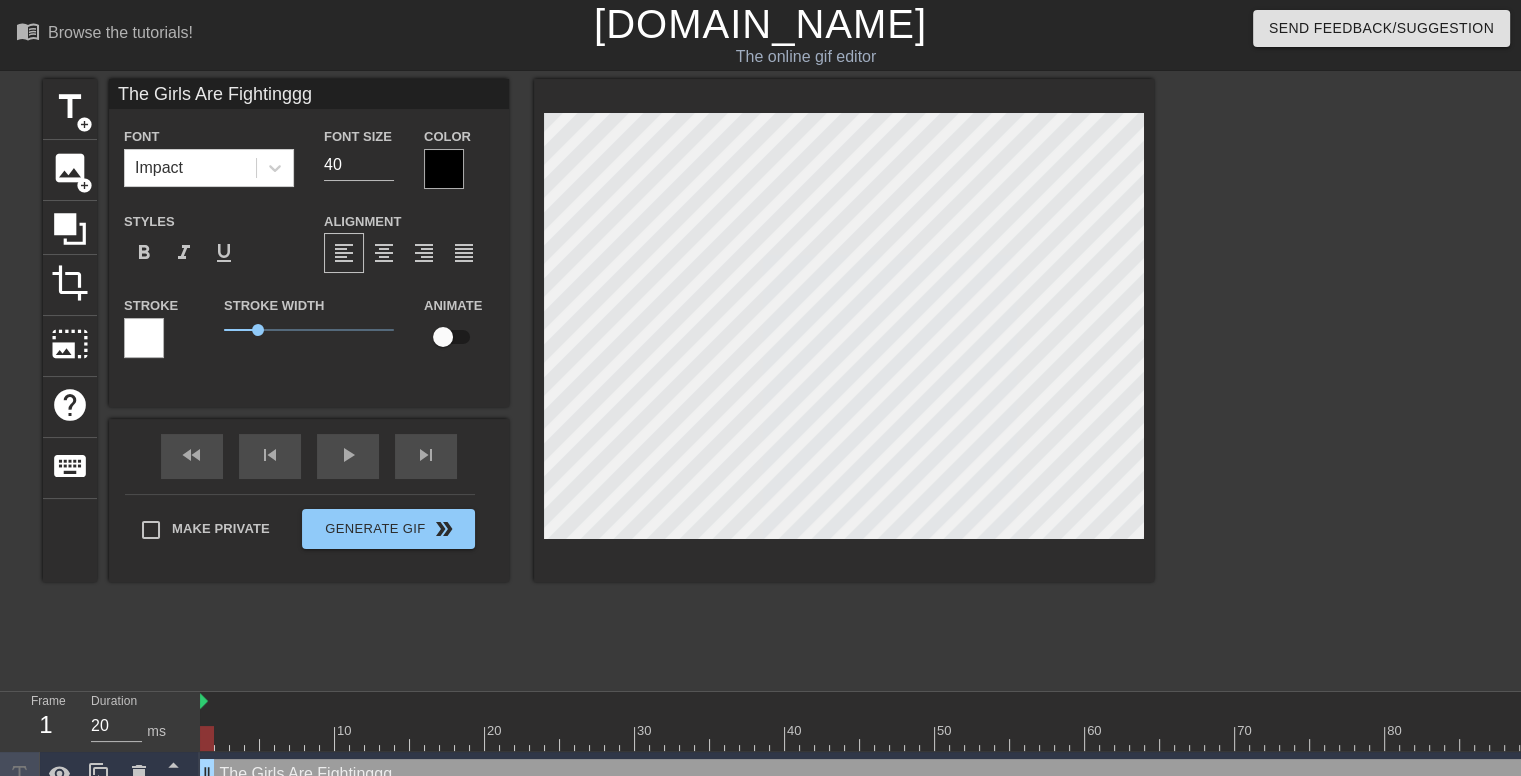 type on "The Girls Are Fightinggg!" 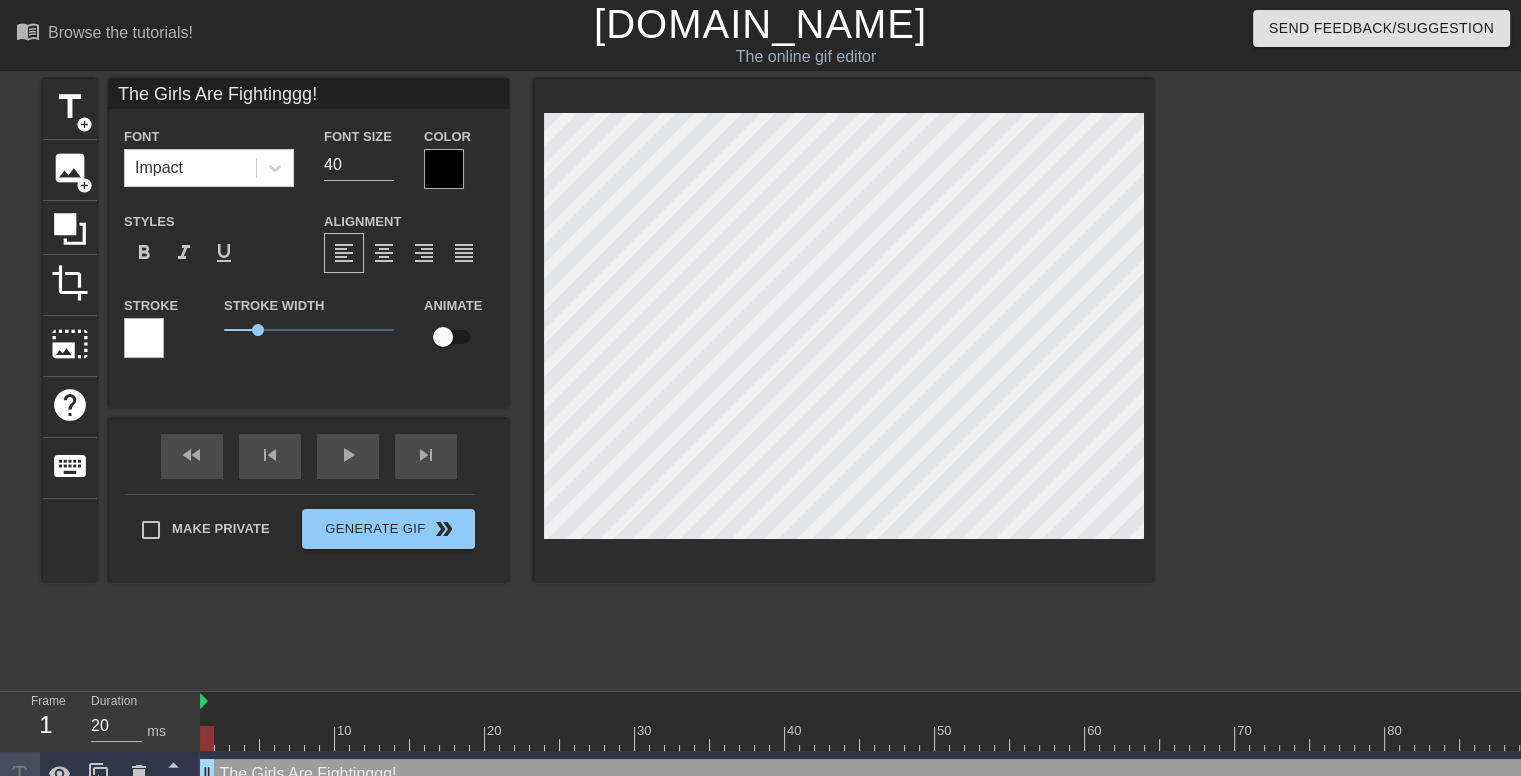 type on "The Girls Are Fightinggg!!" 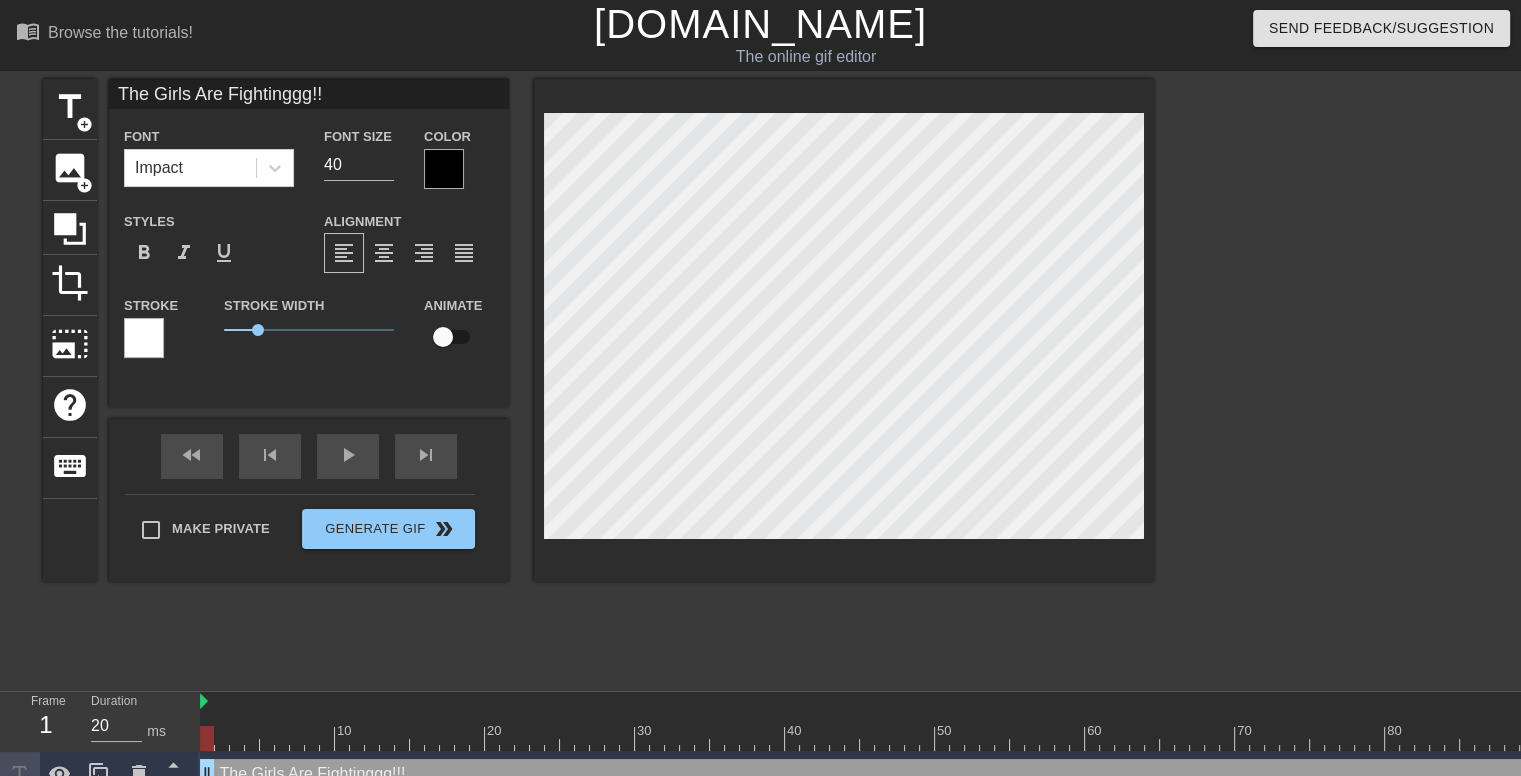 type on "The Girls Are Fightinggg!!!" 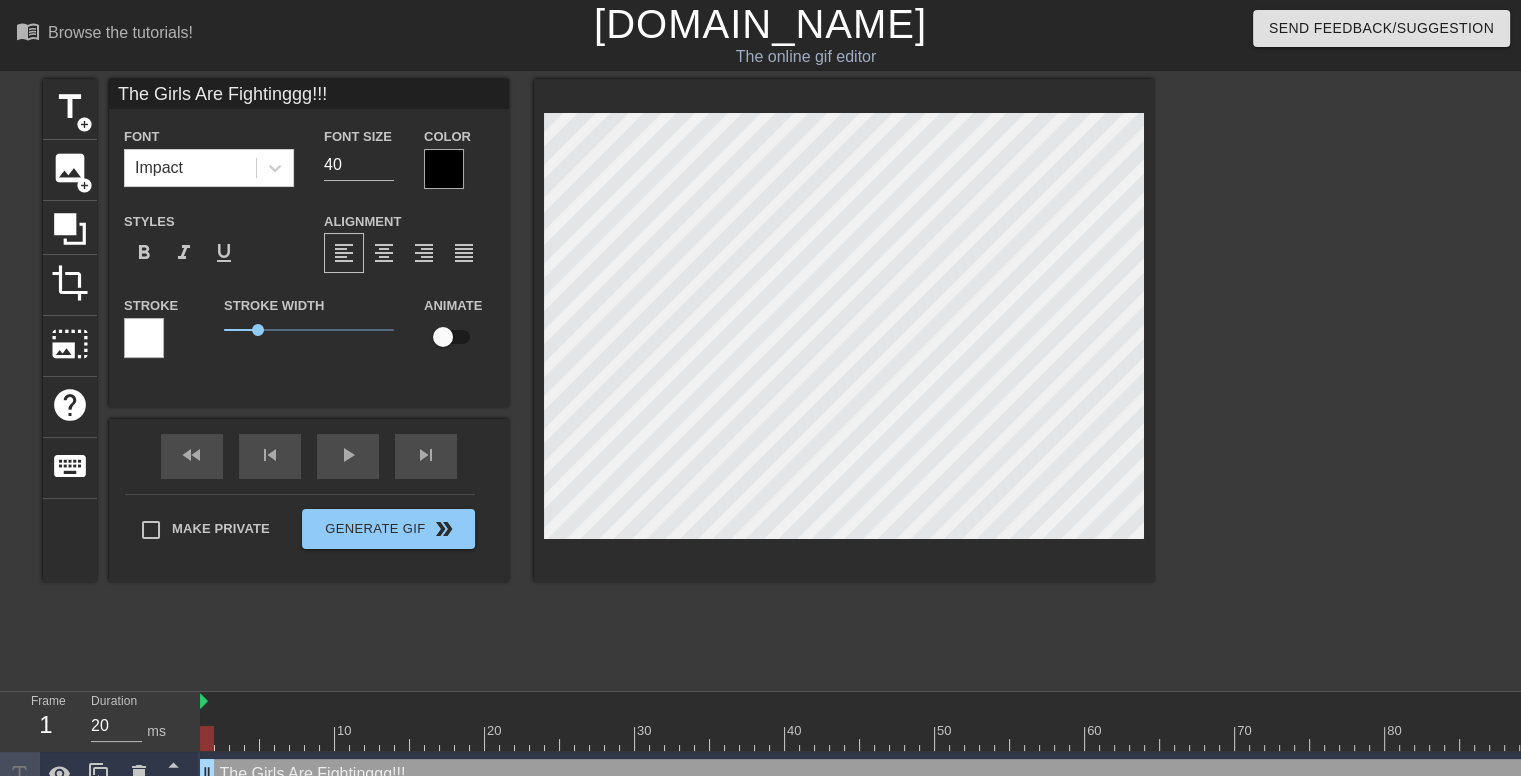 scroll, scrollTop: 2, scrollLeft: 12, axis: both 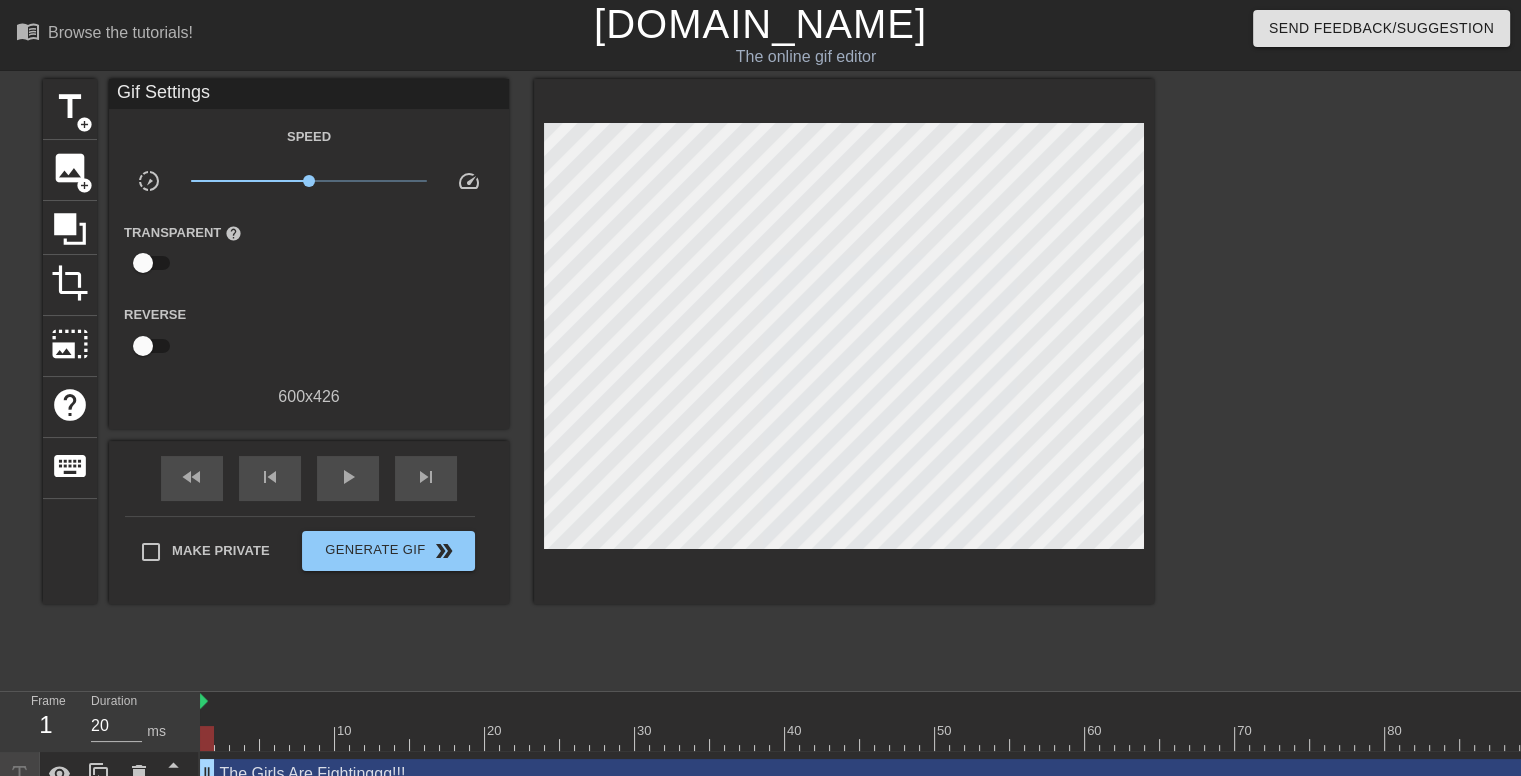 click at bounding box center [1328, 379] 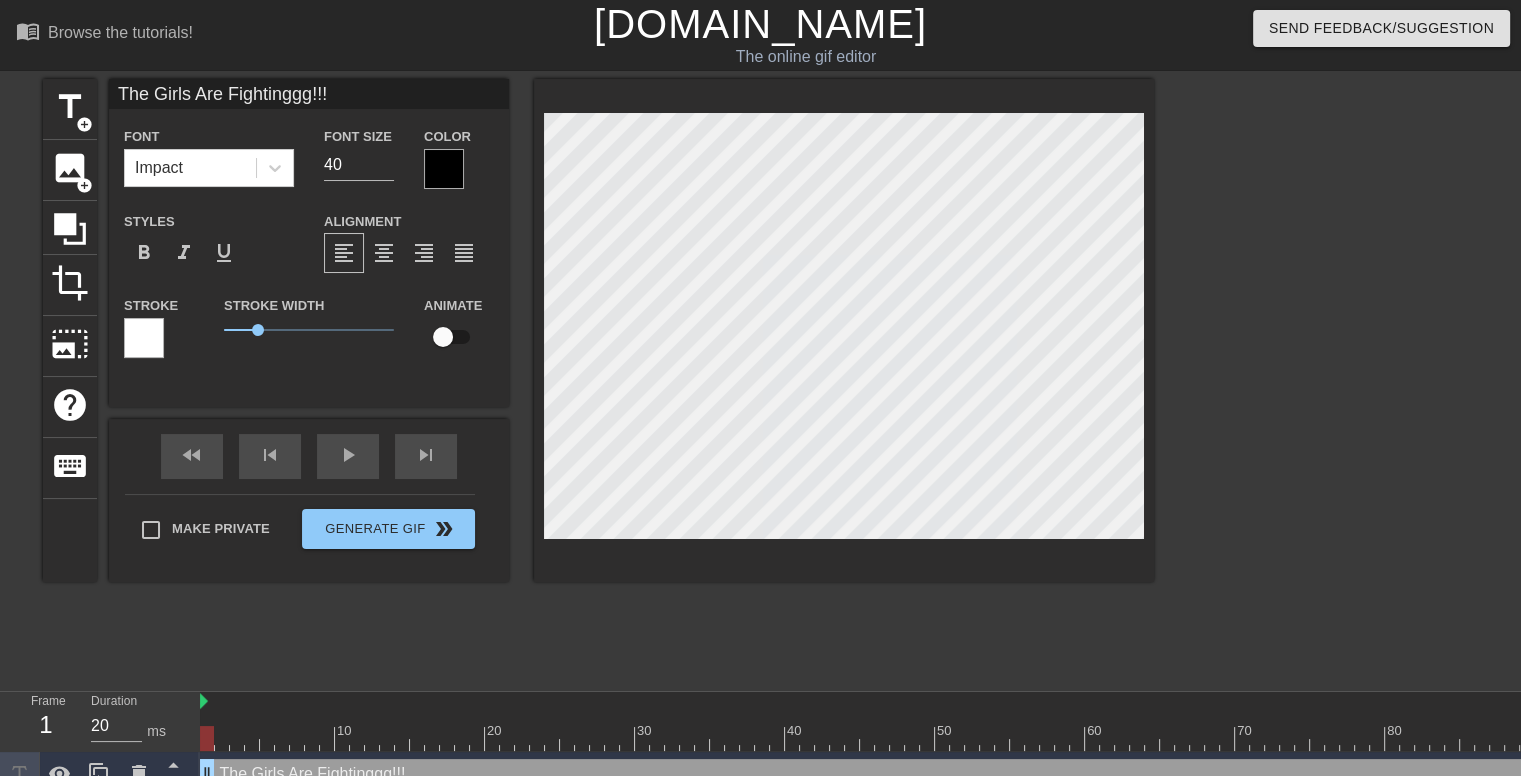 click at bounding box center [444, 169] 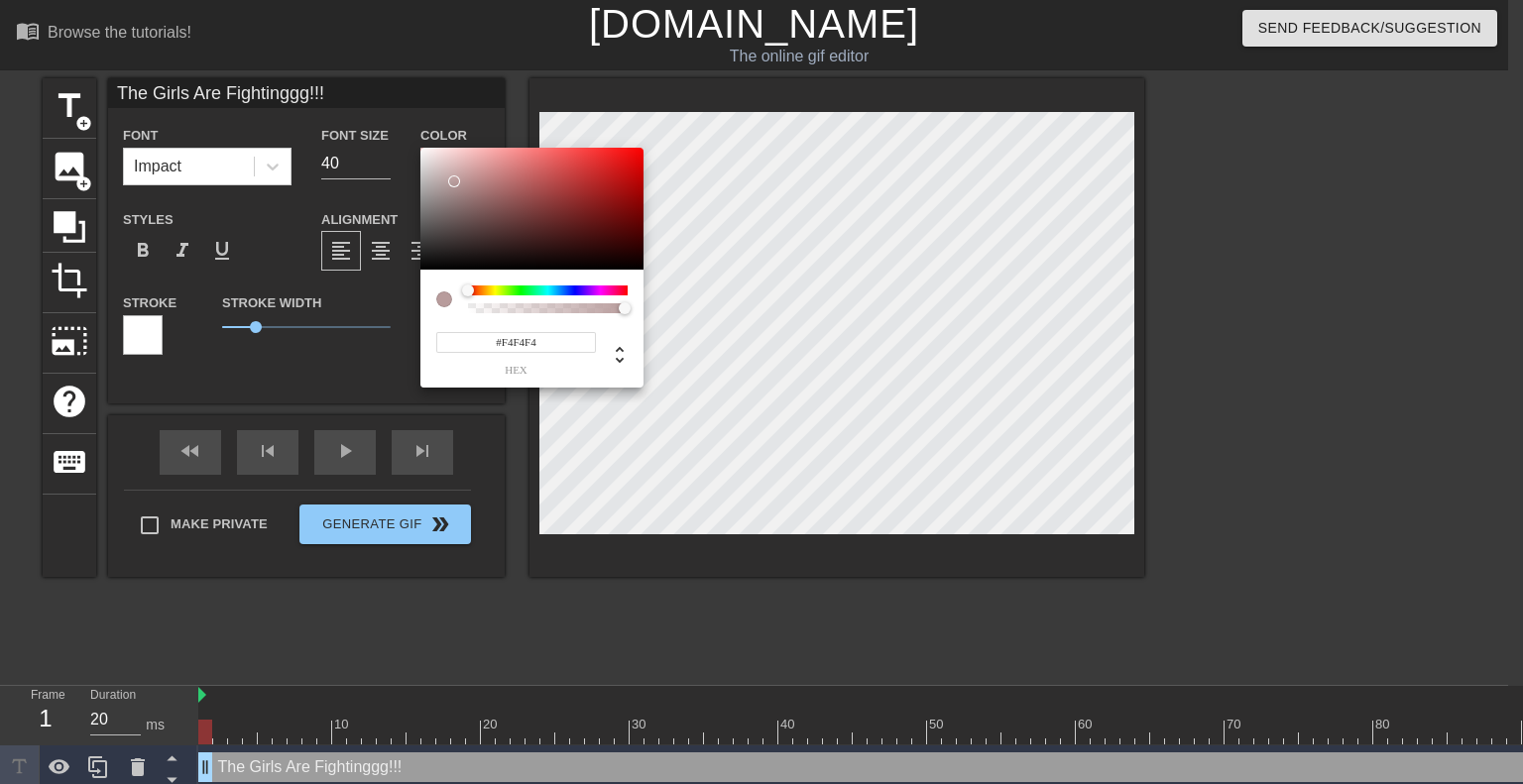 type on "#FFFFFF" 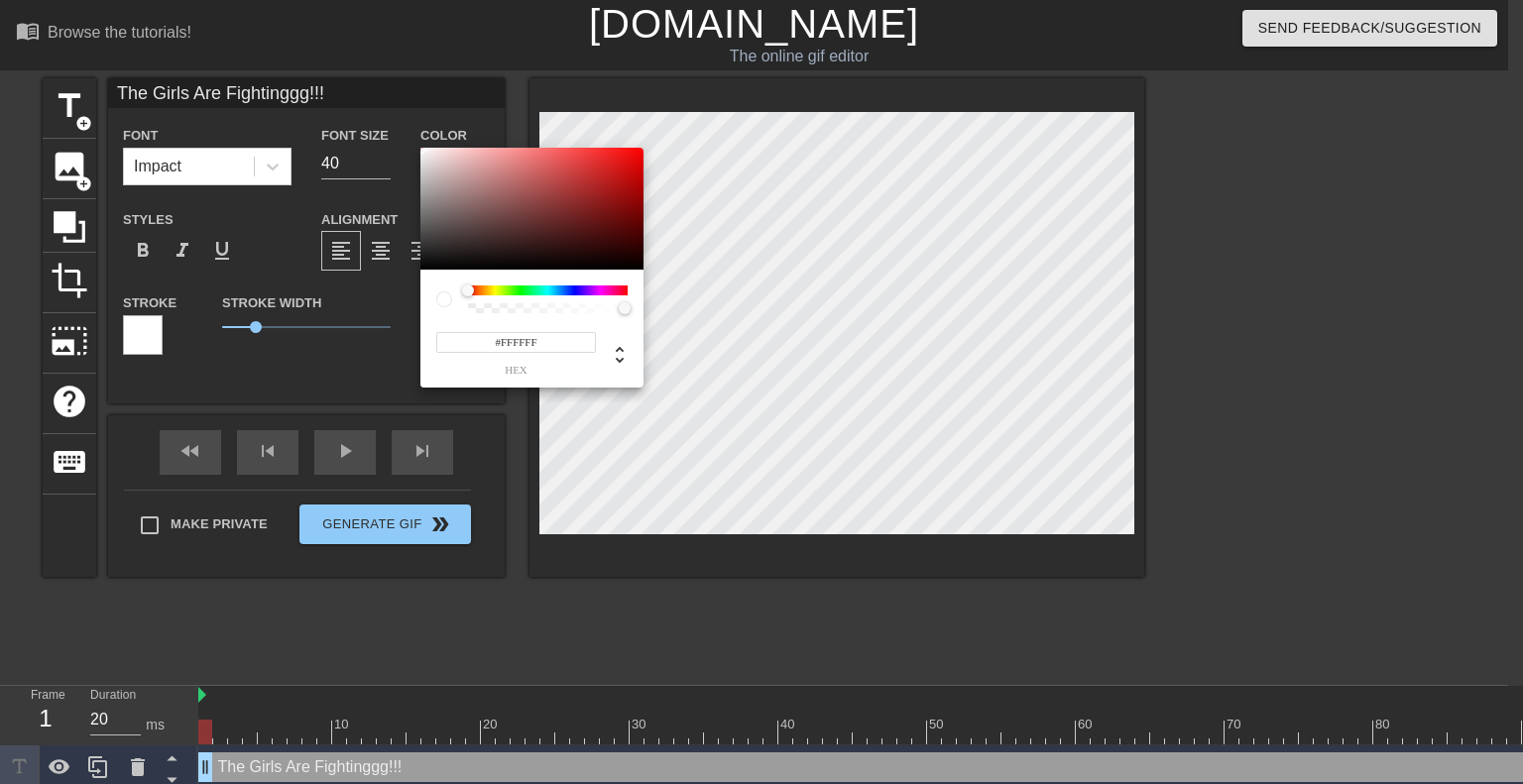 drag, startPoint x: 455, startPoint y: 181, endPoint x: 381, endPoint y: 119, distance: 96.54015 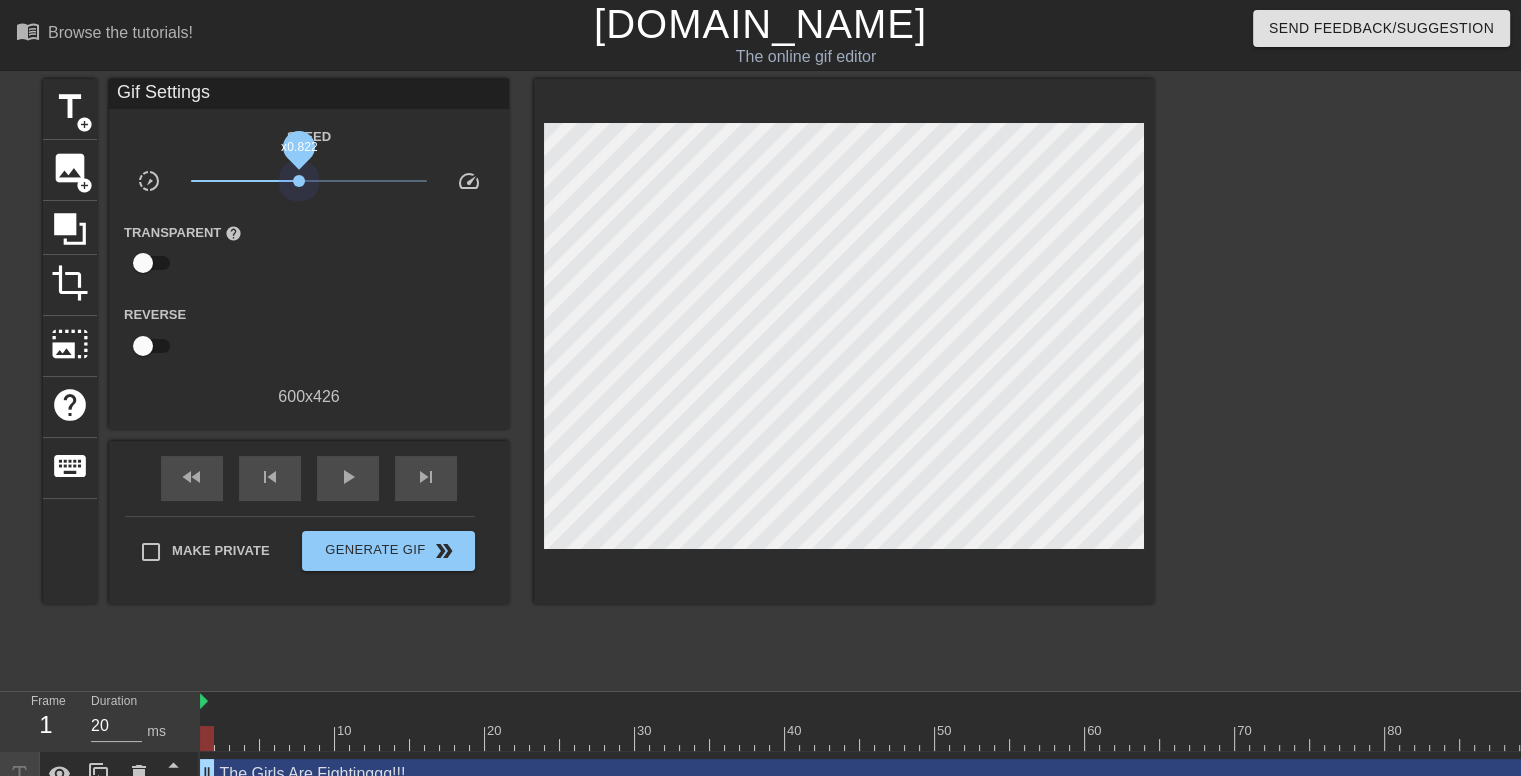 drag, startPoint x: 317, startPoint y: 183, endPoint x: 299, endPoint y: 206, distance: 29.206163 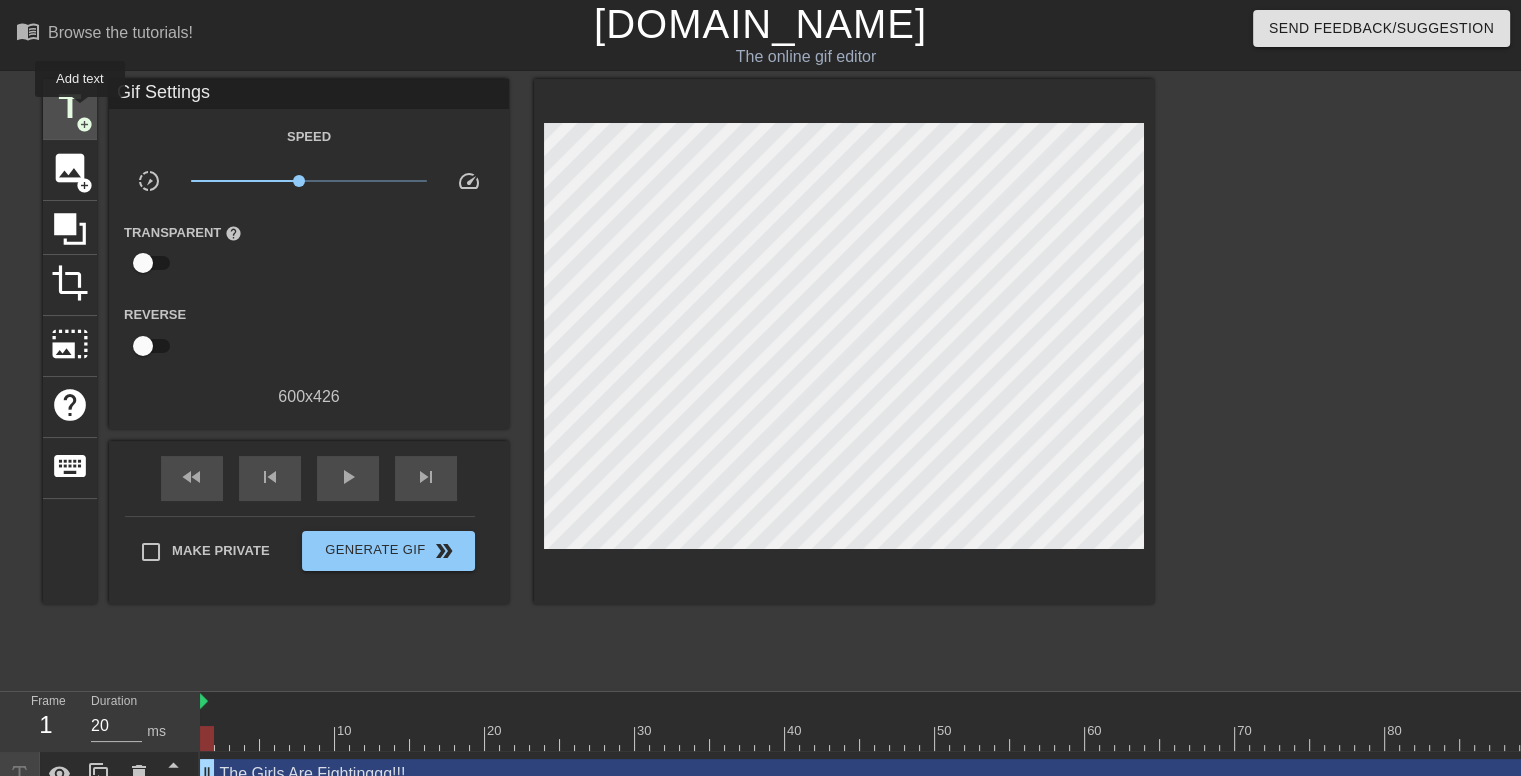 click on "title" at bounding box center (70, 107) 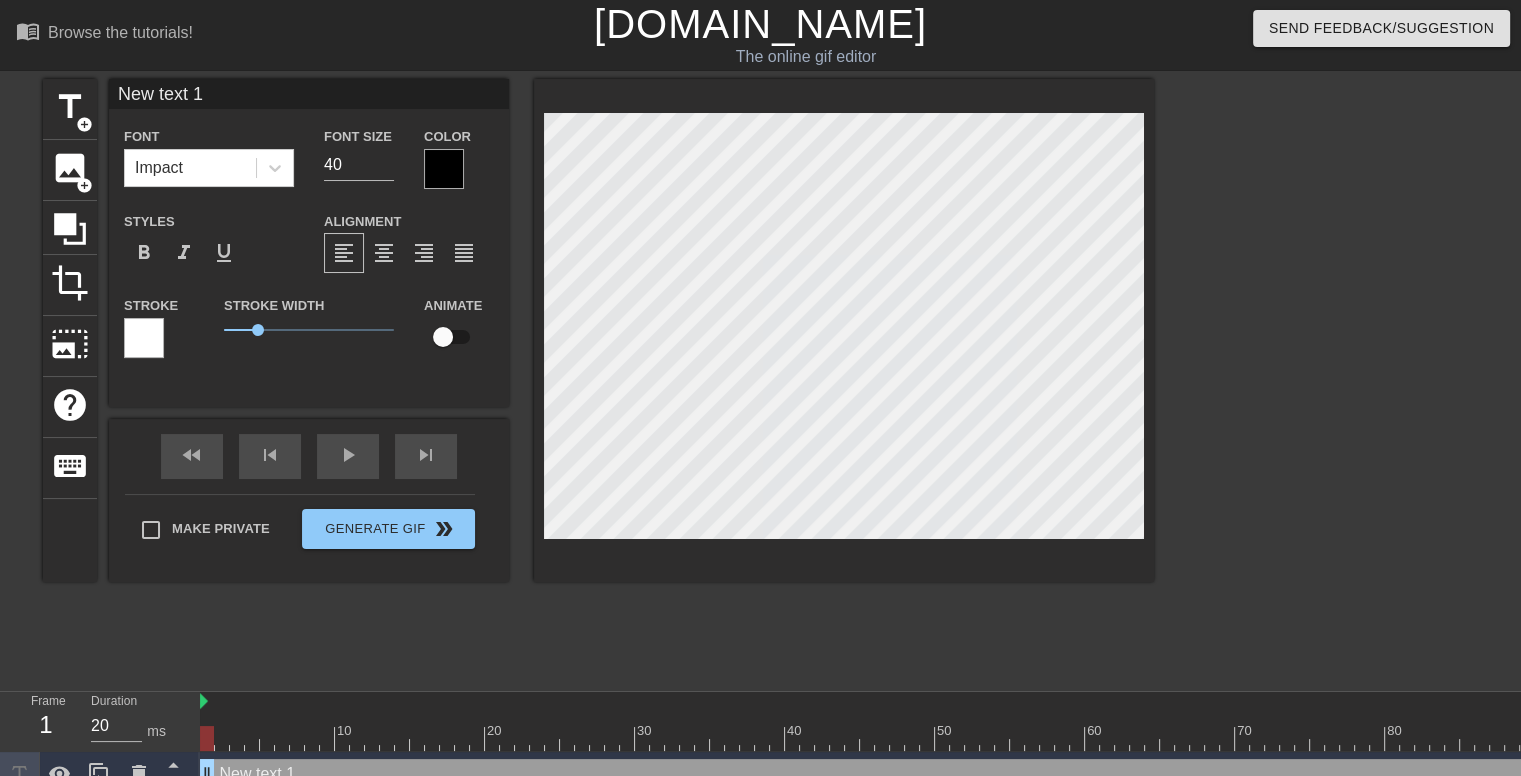 click on "title add_circle image add_circle crop photo_size_select_large help keyboard New text 1 Font Impact Font Size 40 Color Styles format_bold format_italic format_underline Alignment format_align_left format_align_center format_align_right format_align_justify Stroke Stroke Width 1 Animate fast_rewind skip_previous play_arrow skip_next Make Private Generate Gif double_arrow" at bounding box center (760, 379) 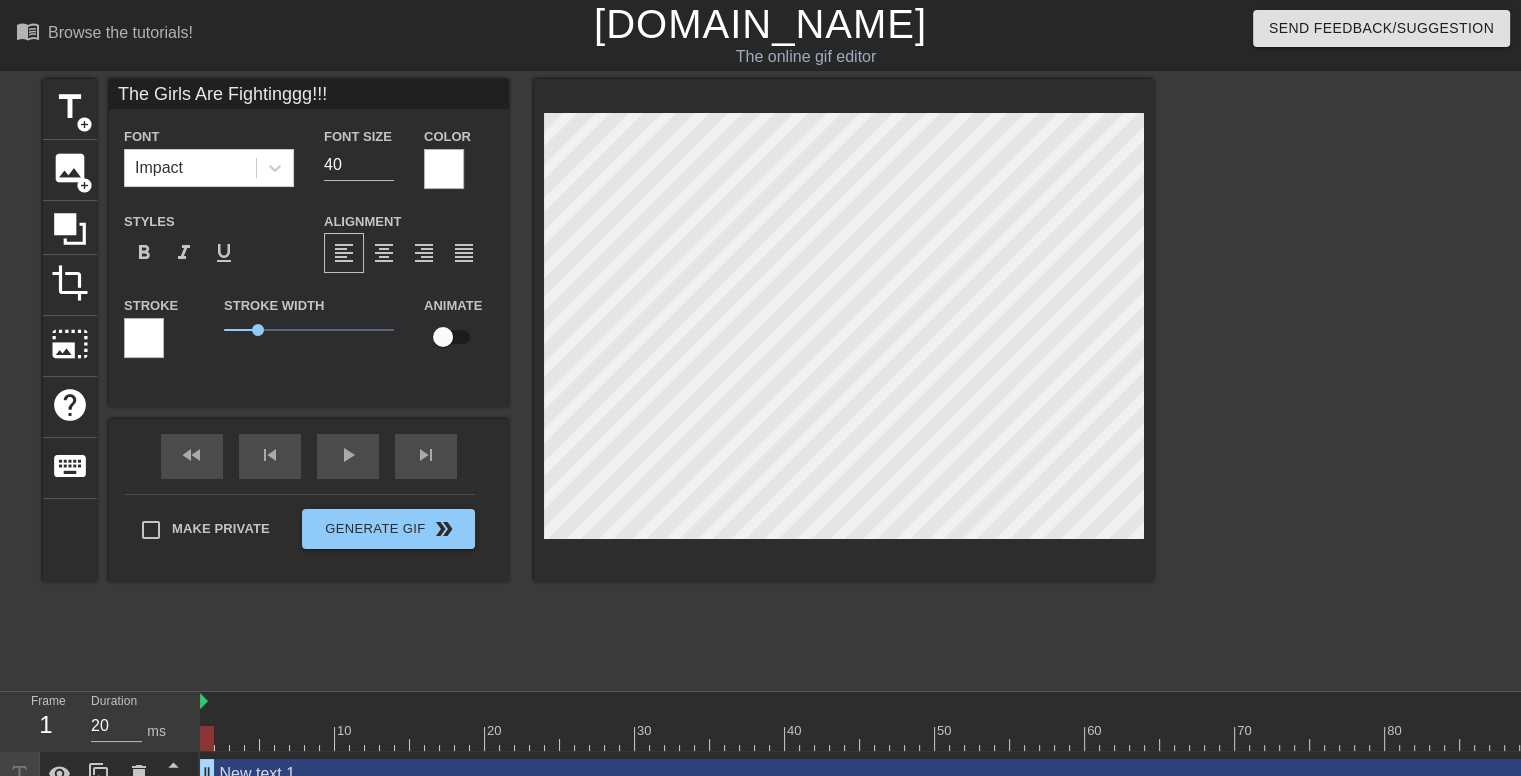 click at bounding box center [144, 338] 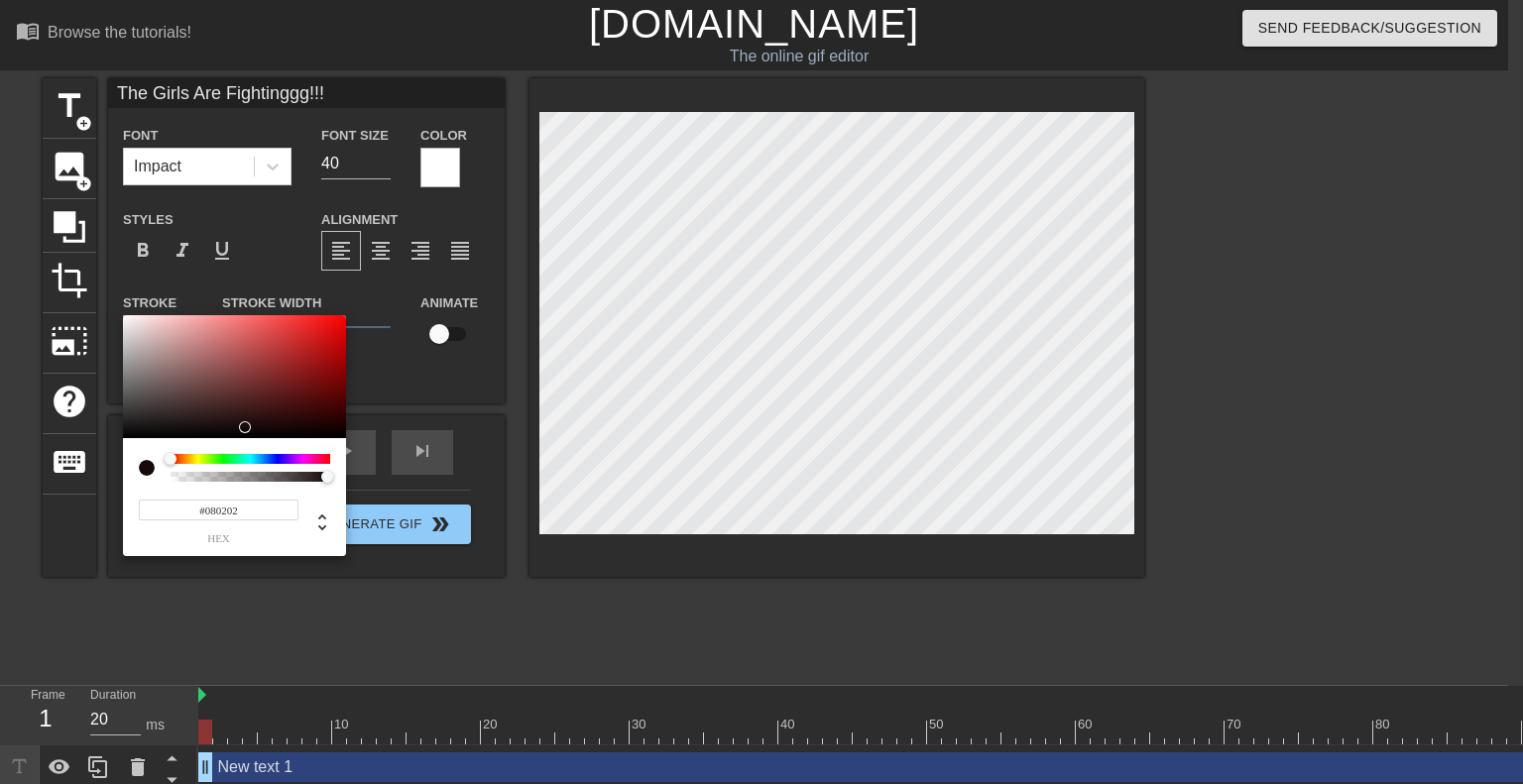type on "#000000" 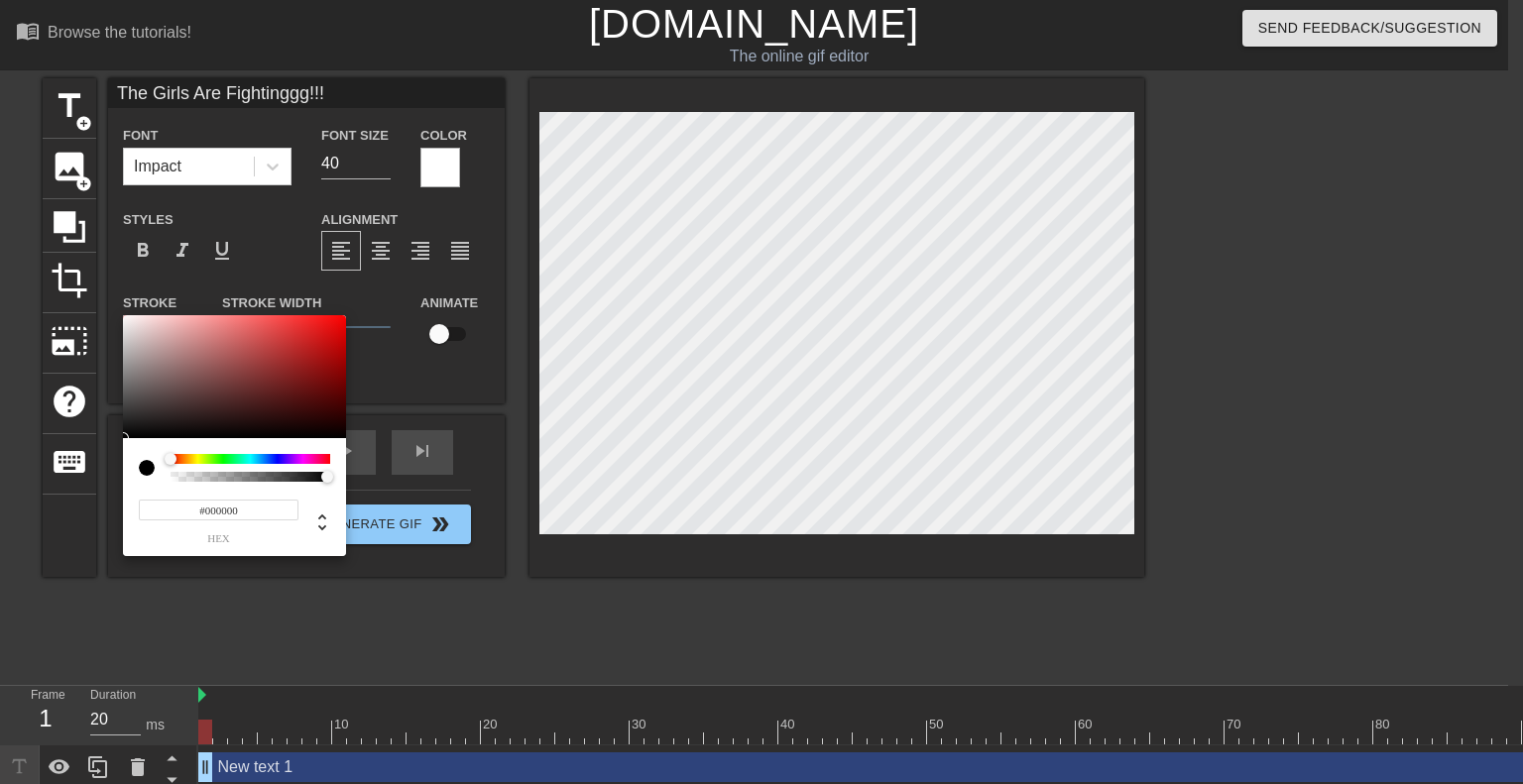 drag, startPoint x: 241, startPoint y: 427, endPoint x: 395, endPoint y: 450, distance: 155.70806 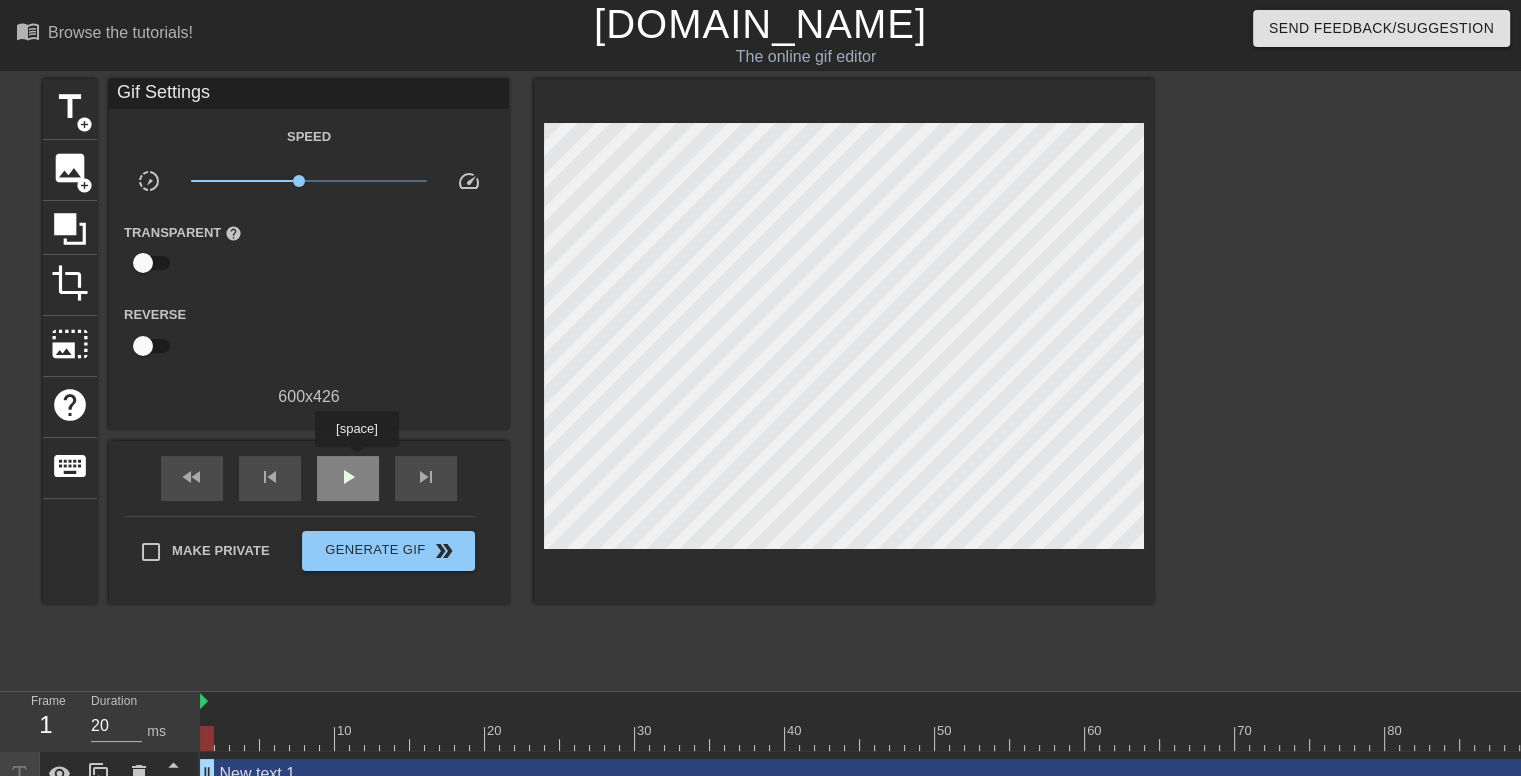 click on "play_arrow" at bounding box center (348, 477) 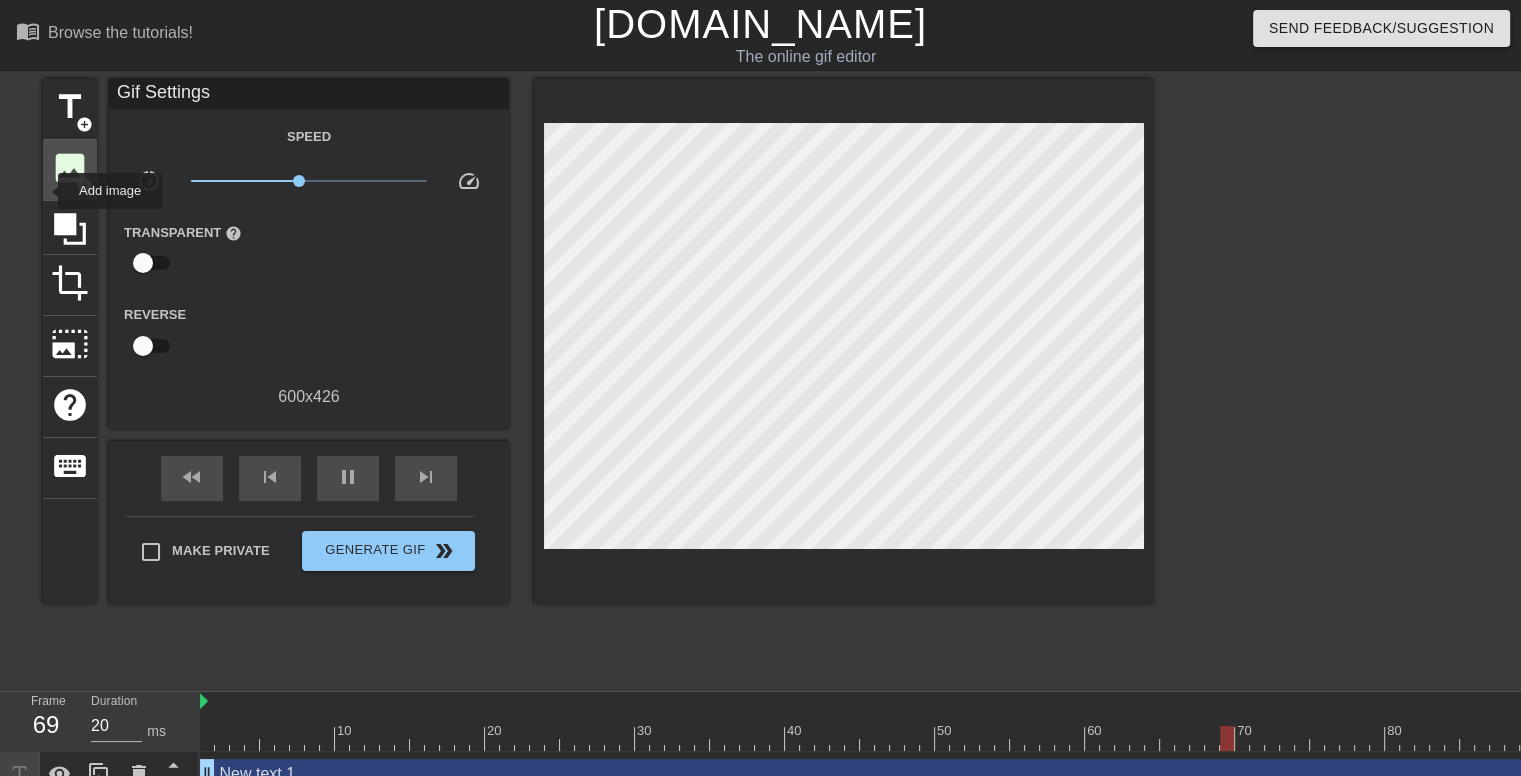 click on "image add_circle" at bounding box center [70, 170] 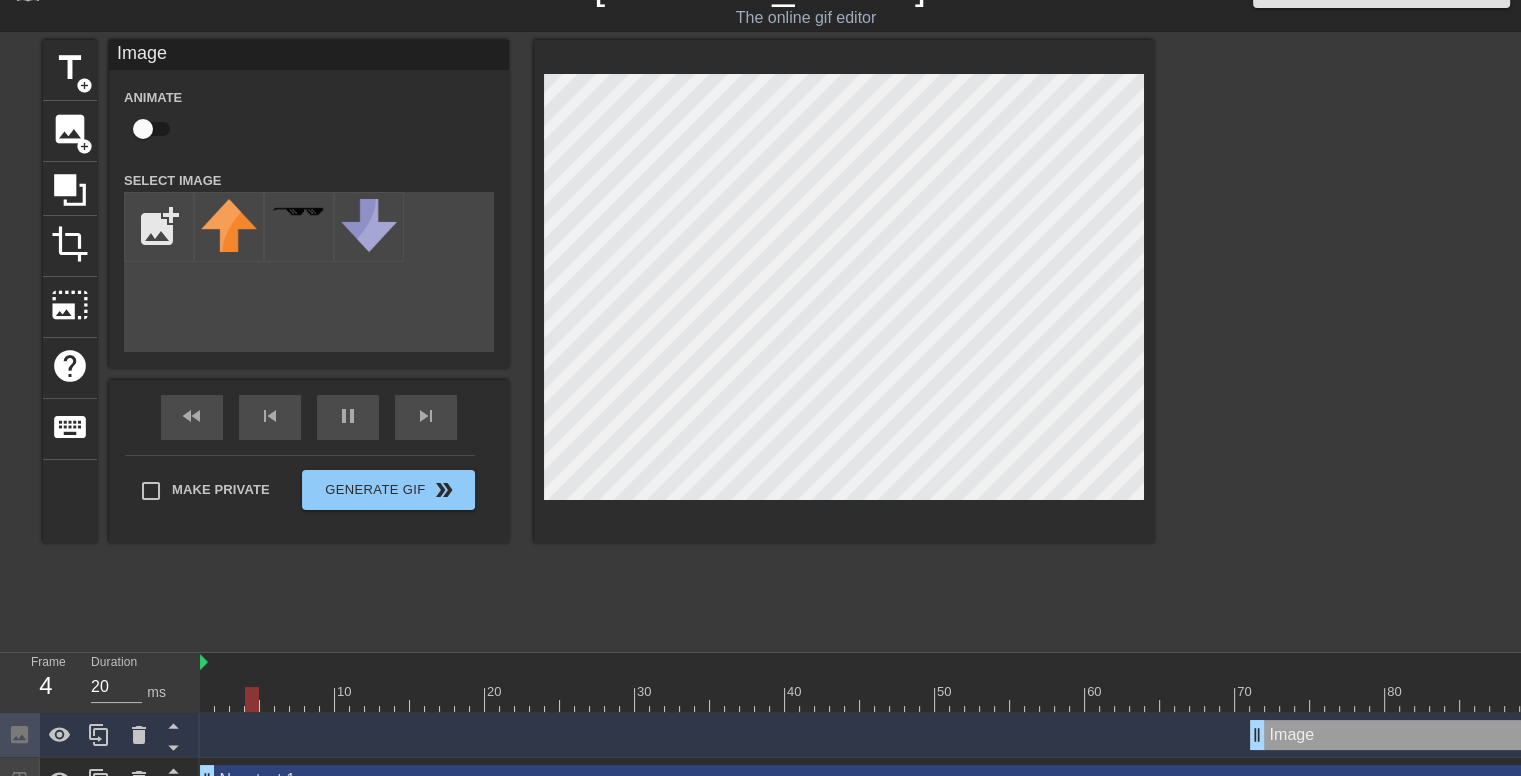 scroll, scrollTop: 0, scrollLeft: 0, axis: both 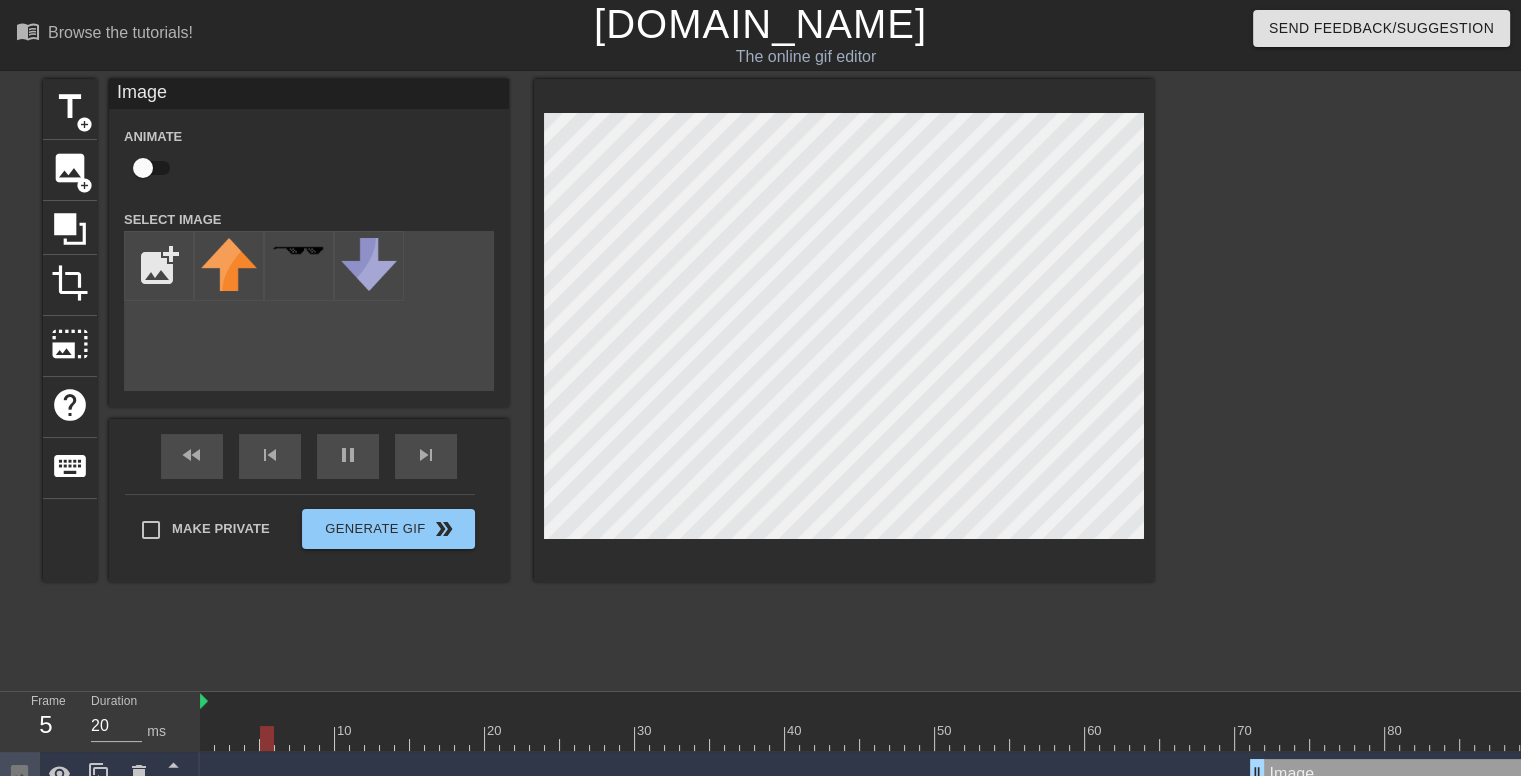 click on "title add_circle image add_circle crop photo_size_select_large help keyboard Image Animate Select Image add_photo_alternate fast_rewind skip_previous pause skip_next Make Private Generate Gif double_arrow" at bounding box center (760, 379) 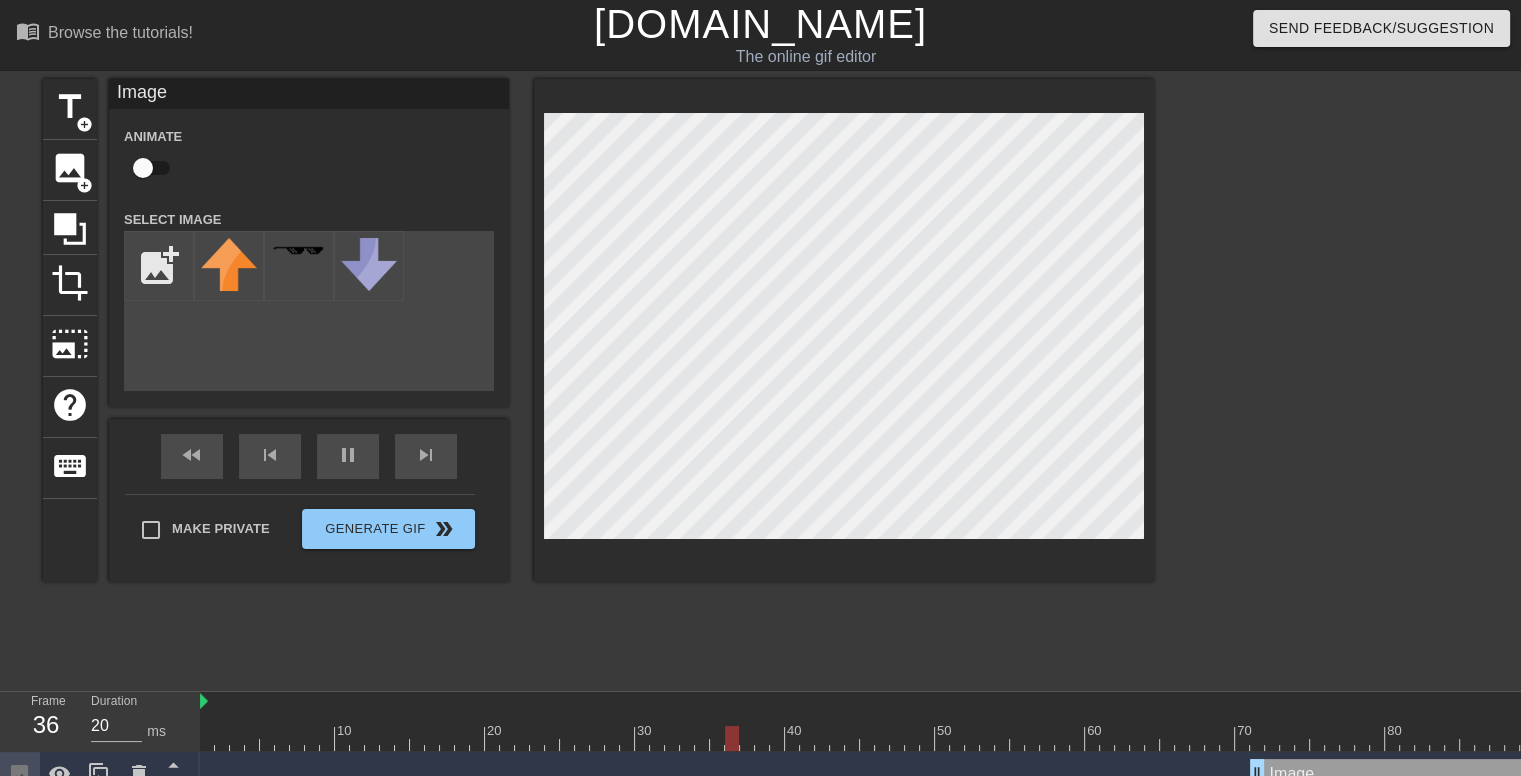 click at bounding box center (1328, 379) 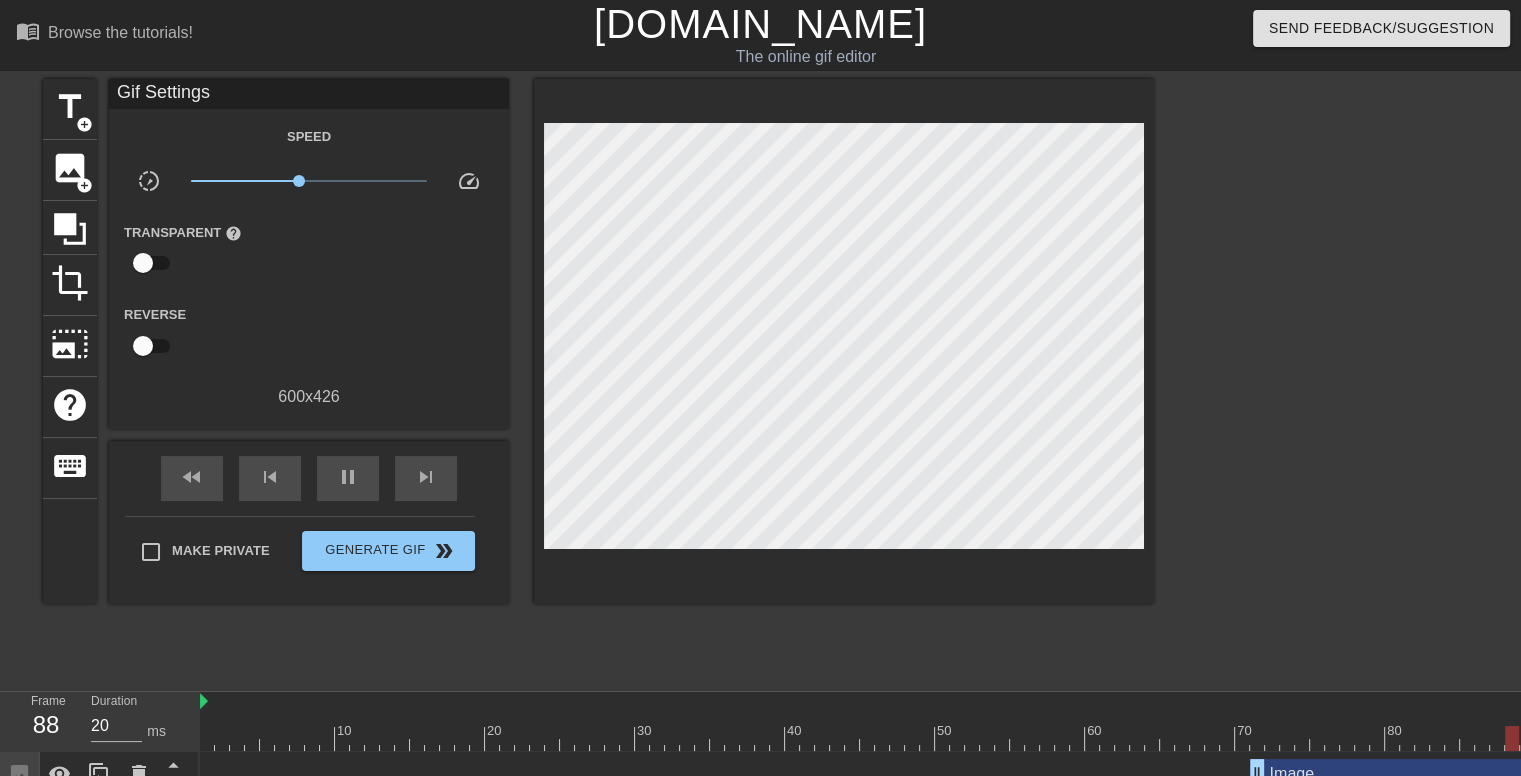 click at bounding box center [143, 346] 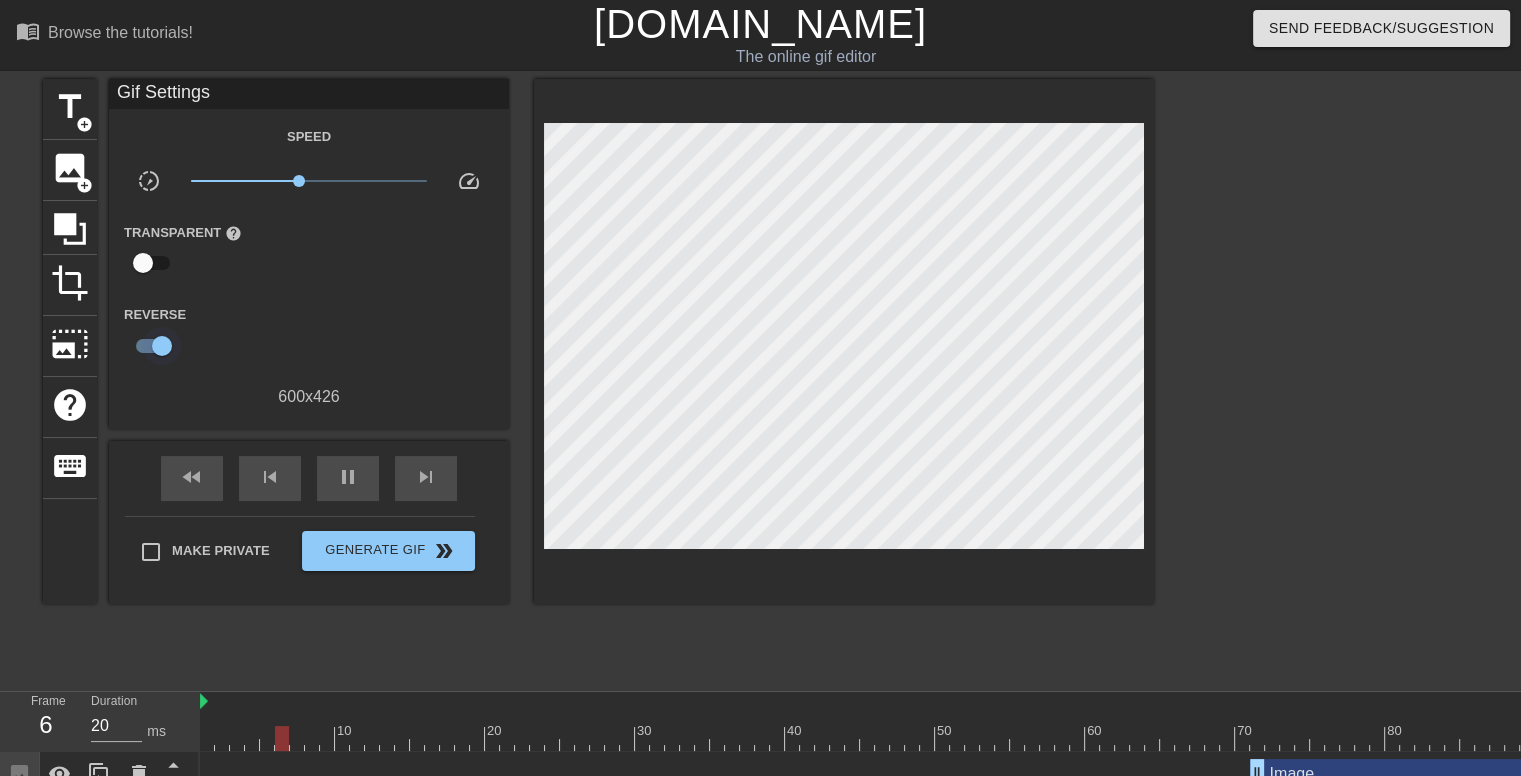 click at bounding box center [162, 346] 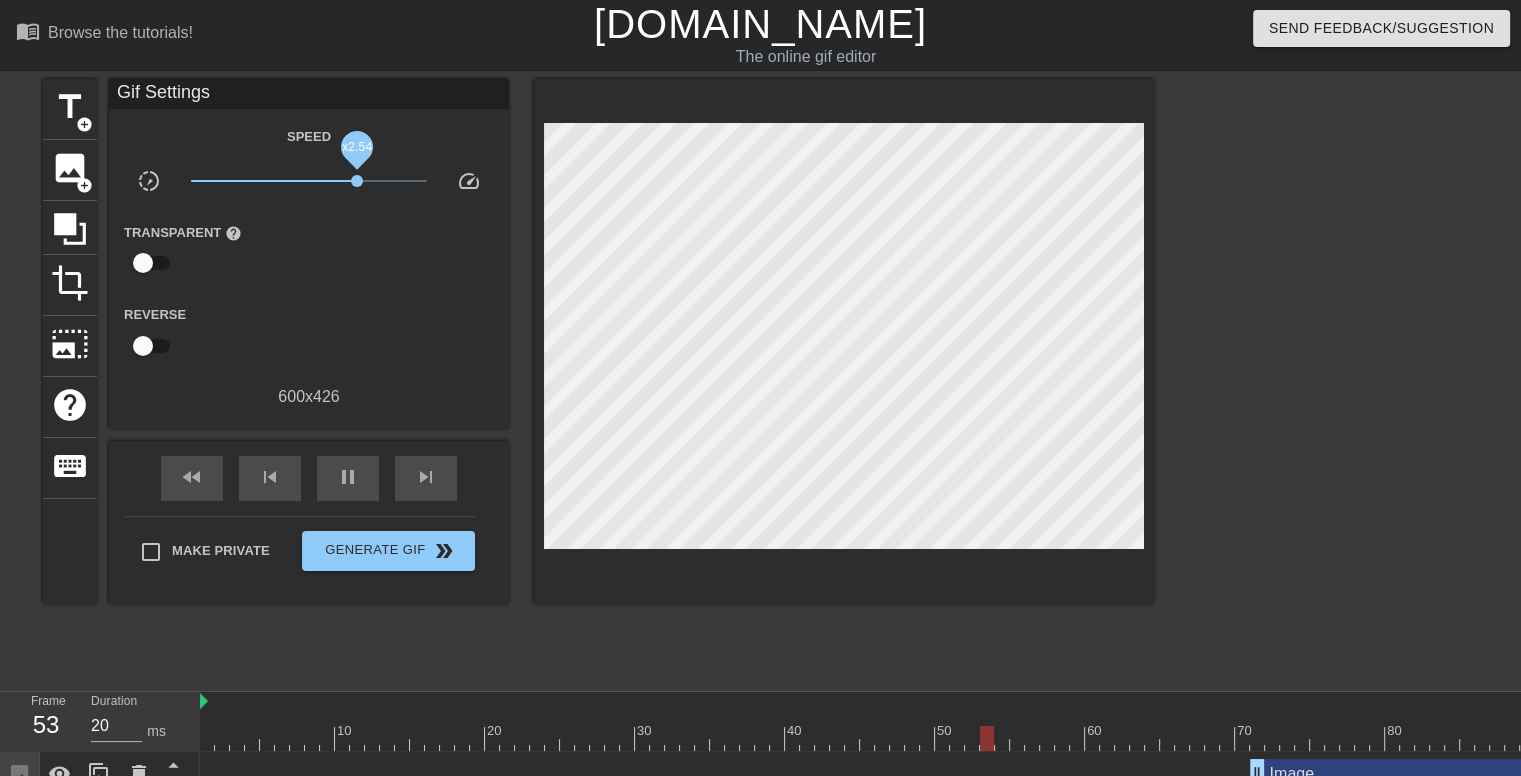 drag, startPoint x: 300, startPoint y: 178, endPoint x: 364, endPoint y: 183, distance: 64.195015 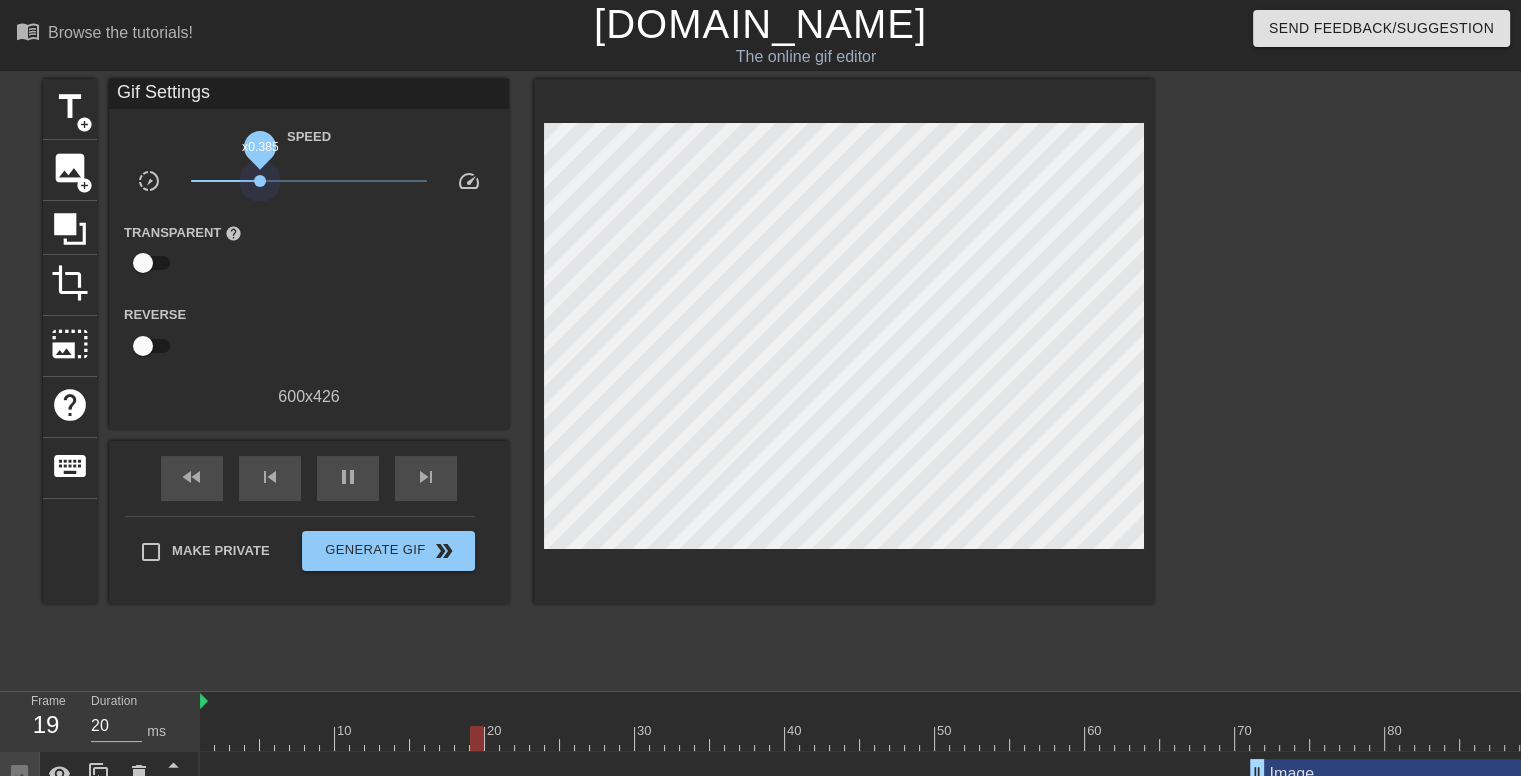 click on "x0.385" at bounding box center [309, 181] 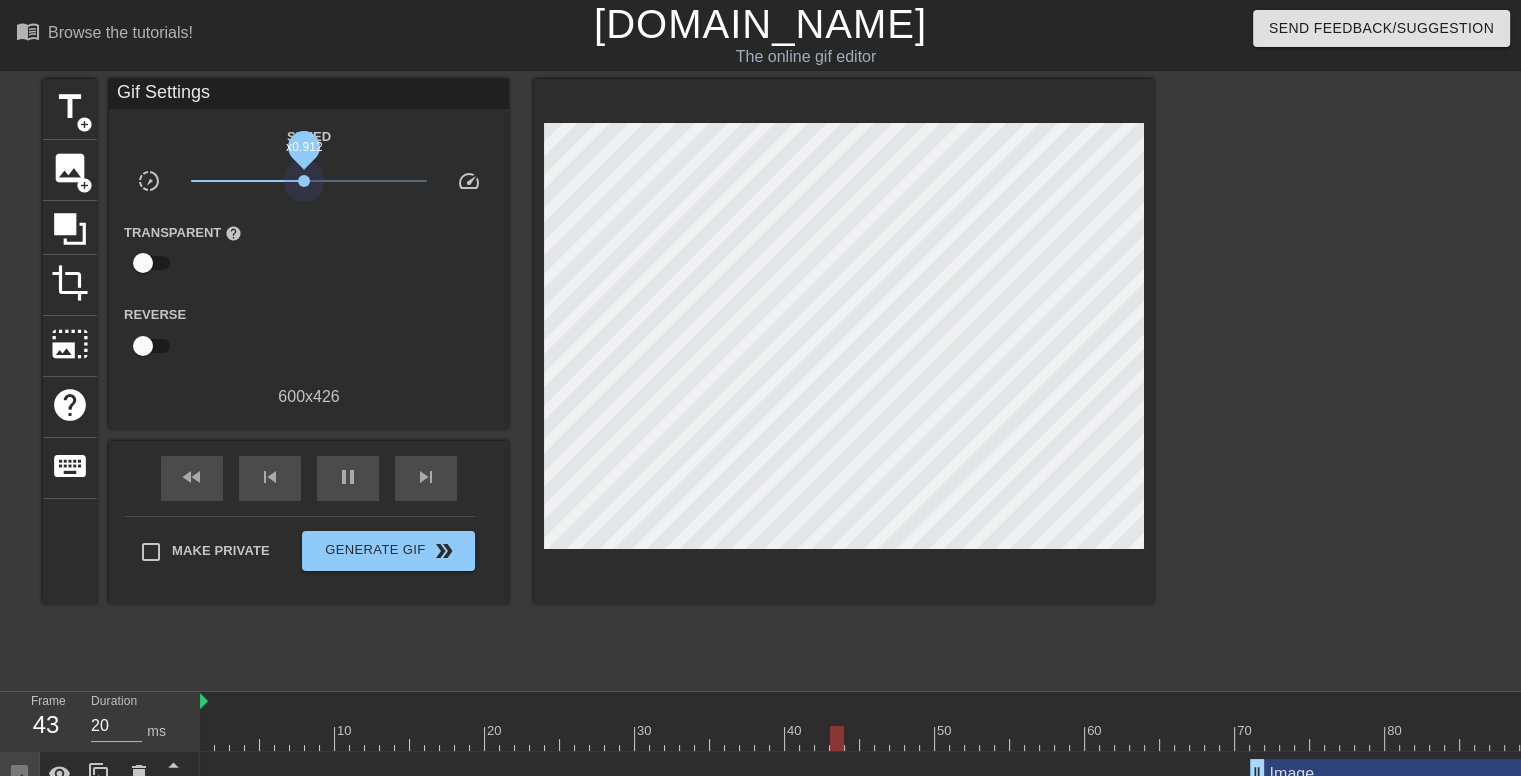 drag, startPoint x: 272, startPoint y: 183, endPoint x: 304, endPoint y: 192, distance: 33.24154 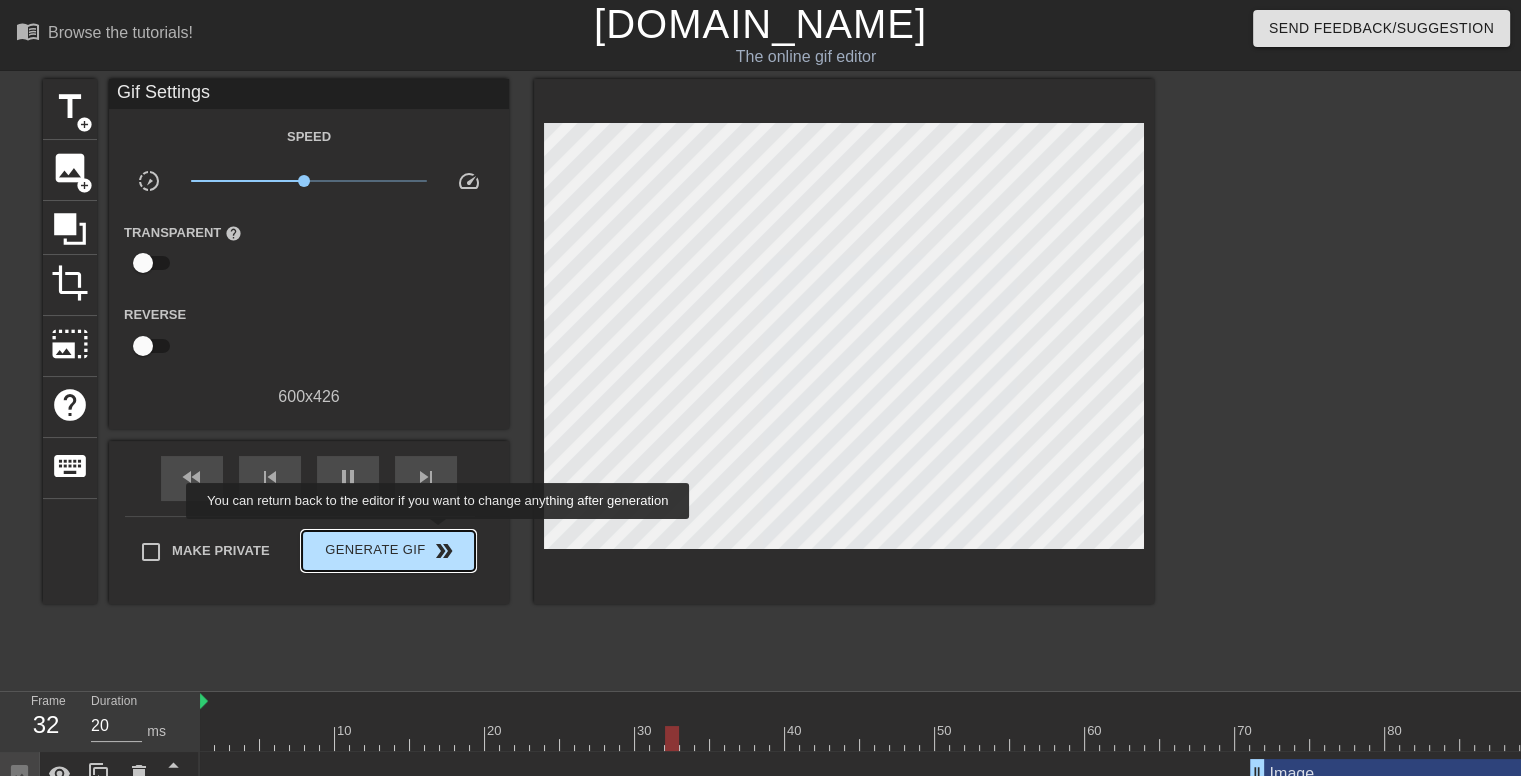 click on "Generate Gif double_arrow" at bounding box center (388, 551) 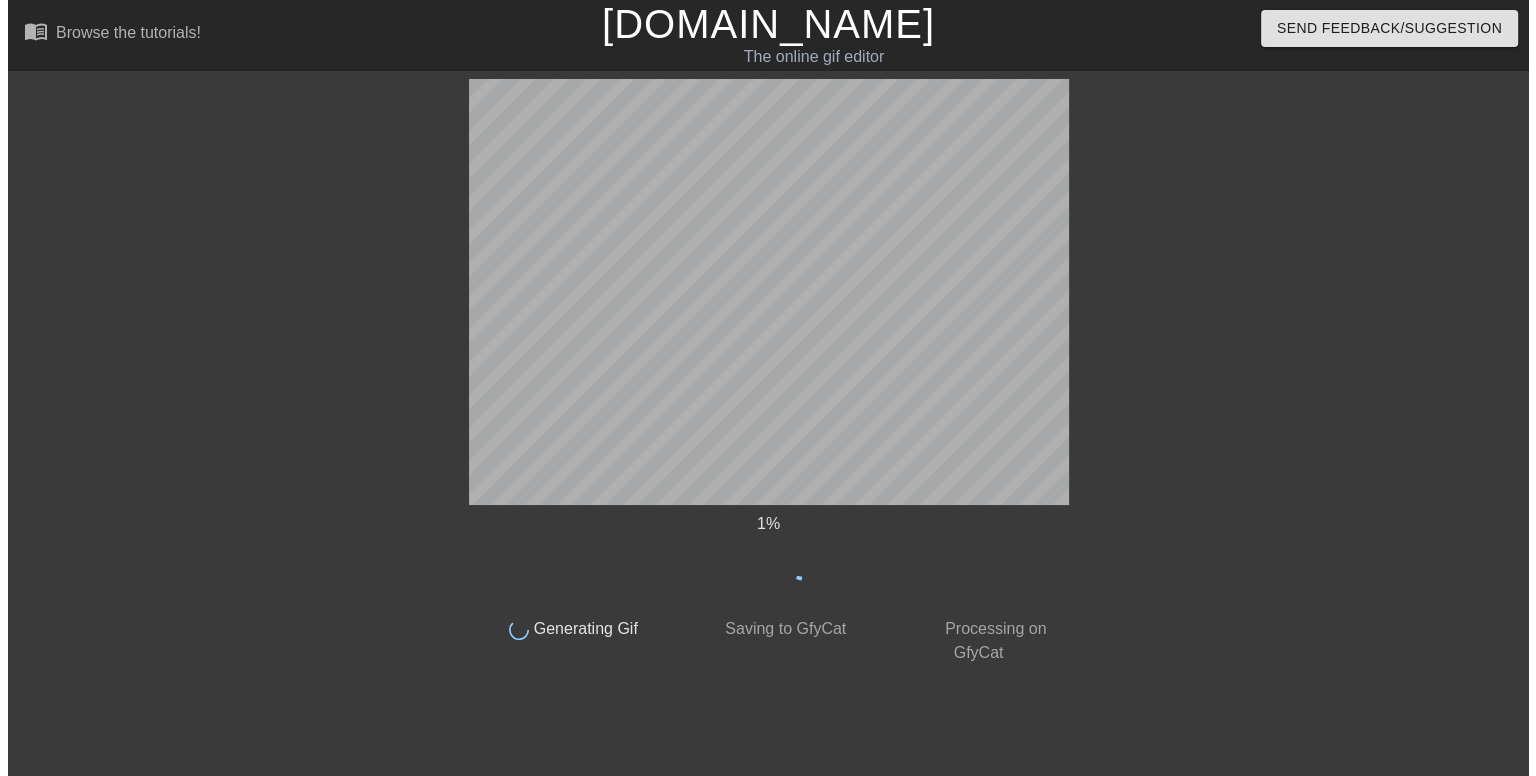scroll, scrollTop: 0, scrollLeft: 0, axis: both 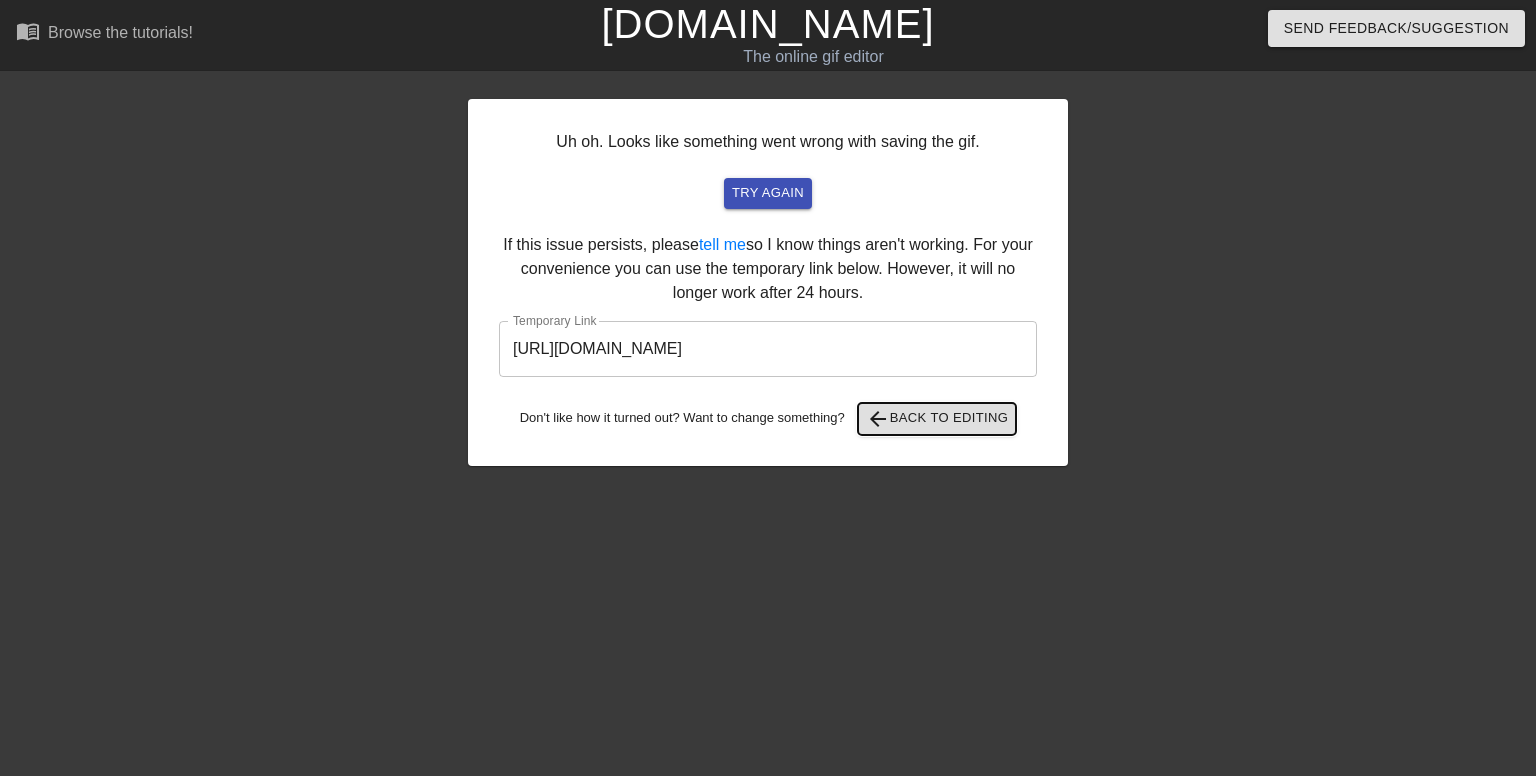 click on "arrow_back Back to Editing" at bounding box center [937, 419] 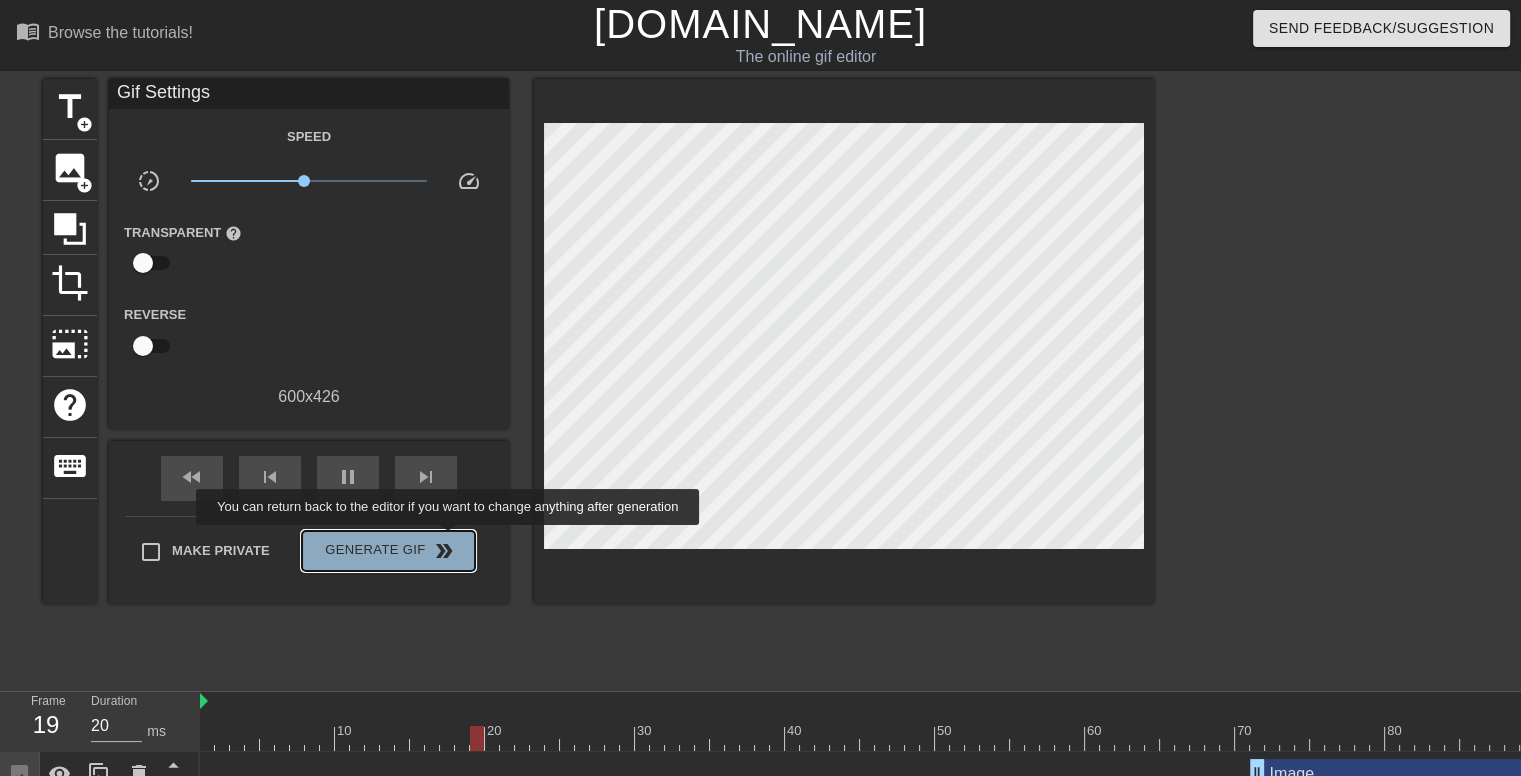 click on "double_arrow" at bounding box center [444, 551] 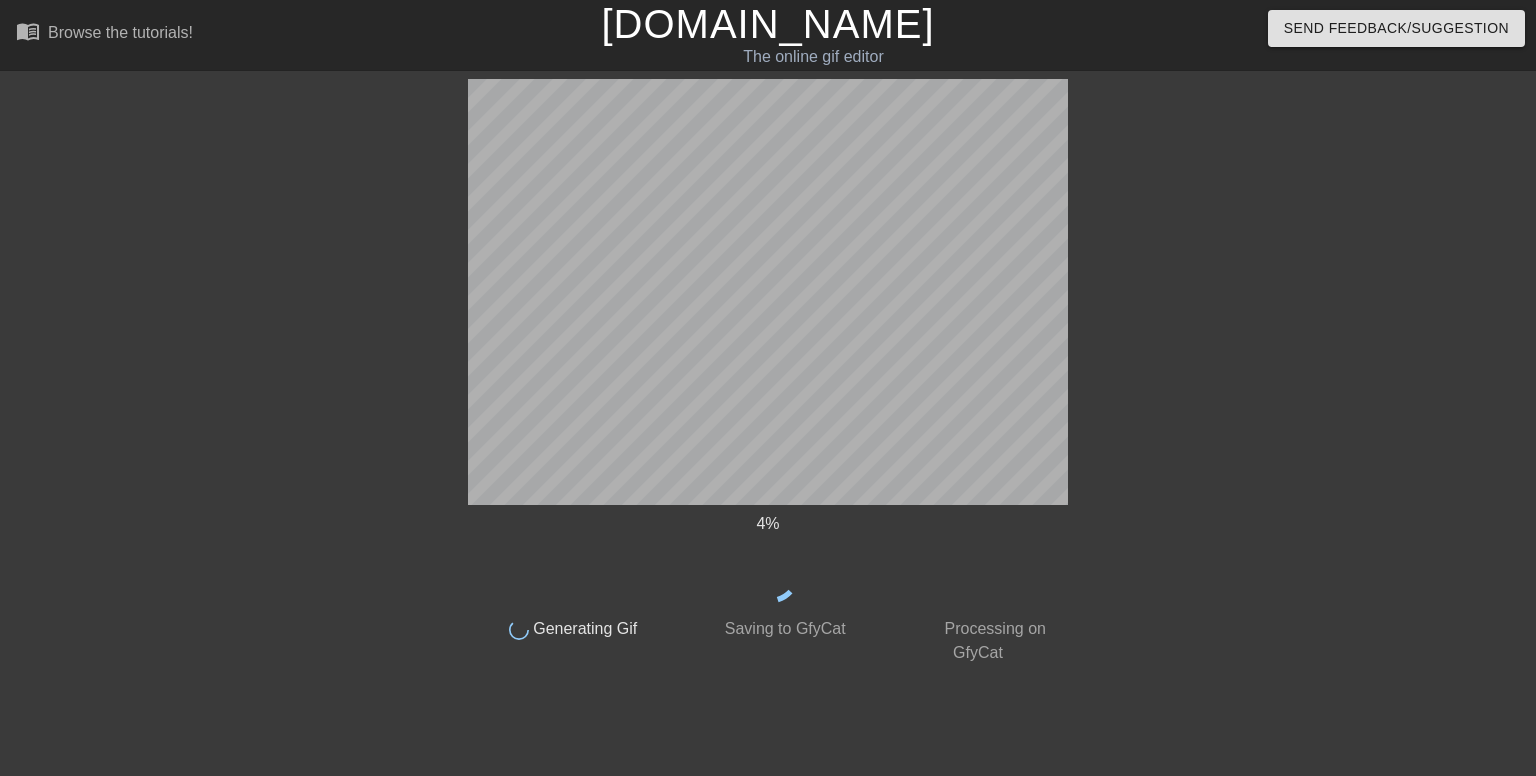 click on "menu_book Browse the tutorials! [DOMAIN_NAME] The online gif editor Send Feedback/Suggestion     4 % done   Generating Gif done   Saving to GfyCat done   Processing on GfyCat title add_circle image add_circle crop photo_size_select_large help keyboard fast_rewind skip_previous pause skip_next Make Private Generate Gif double_arrow     You can return back to the editor if you want to change anything after generation" at bounding box center [768, 344] 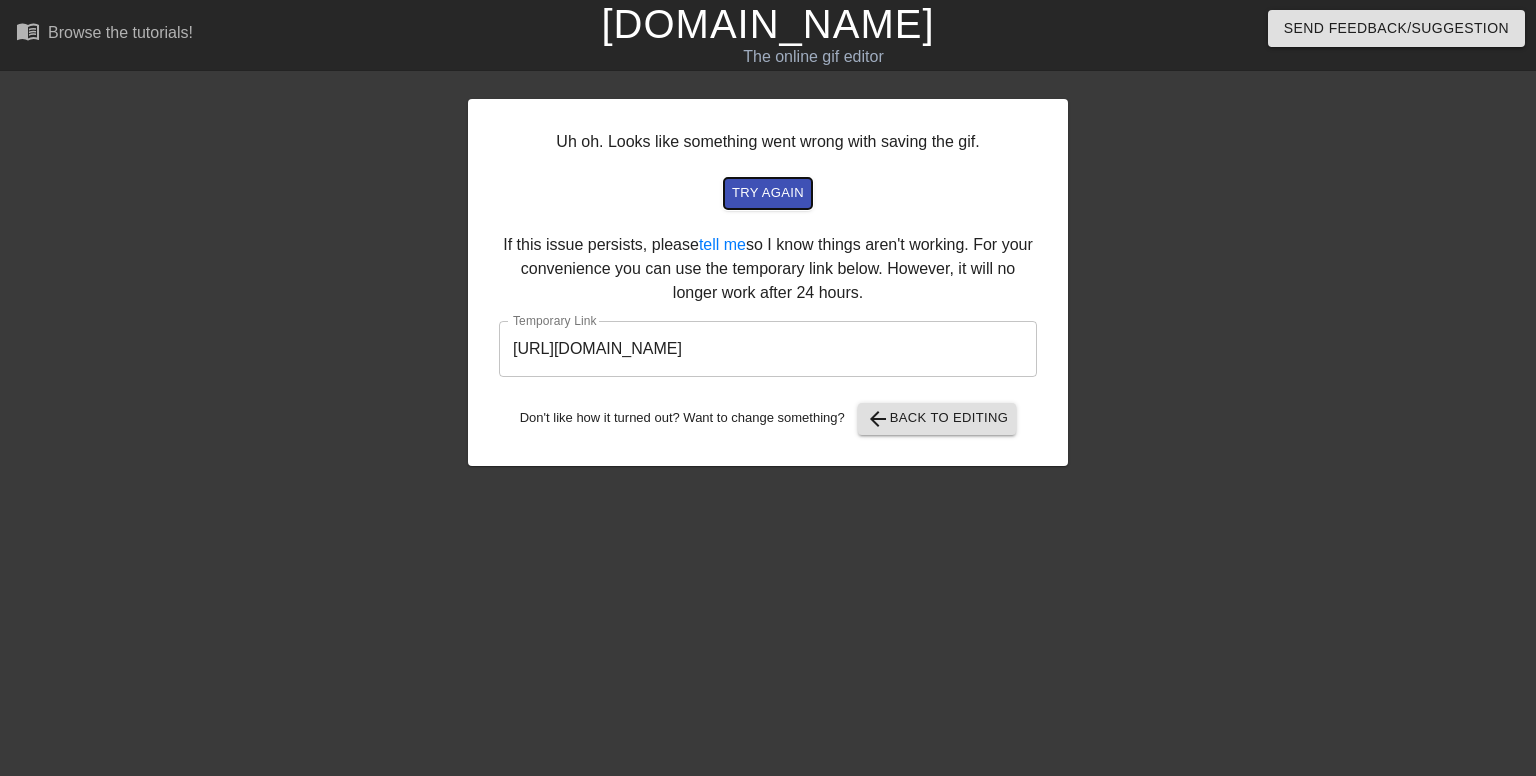 click on "try again" at bounding box center [768, 193] 